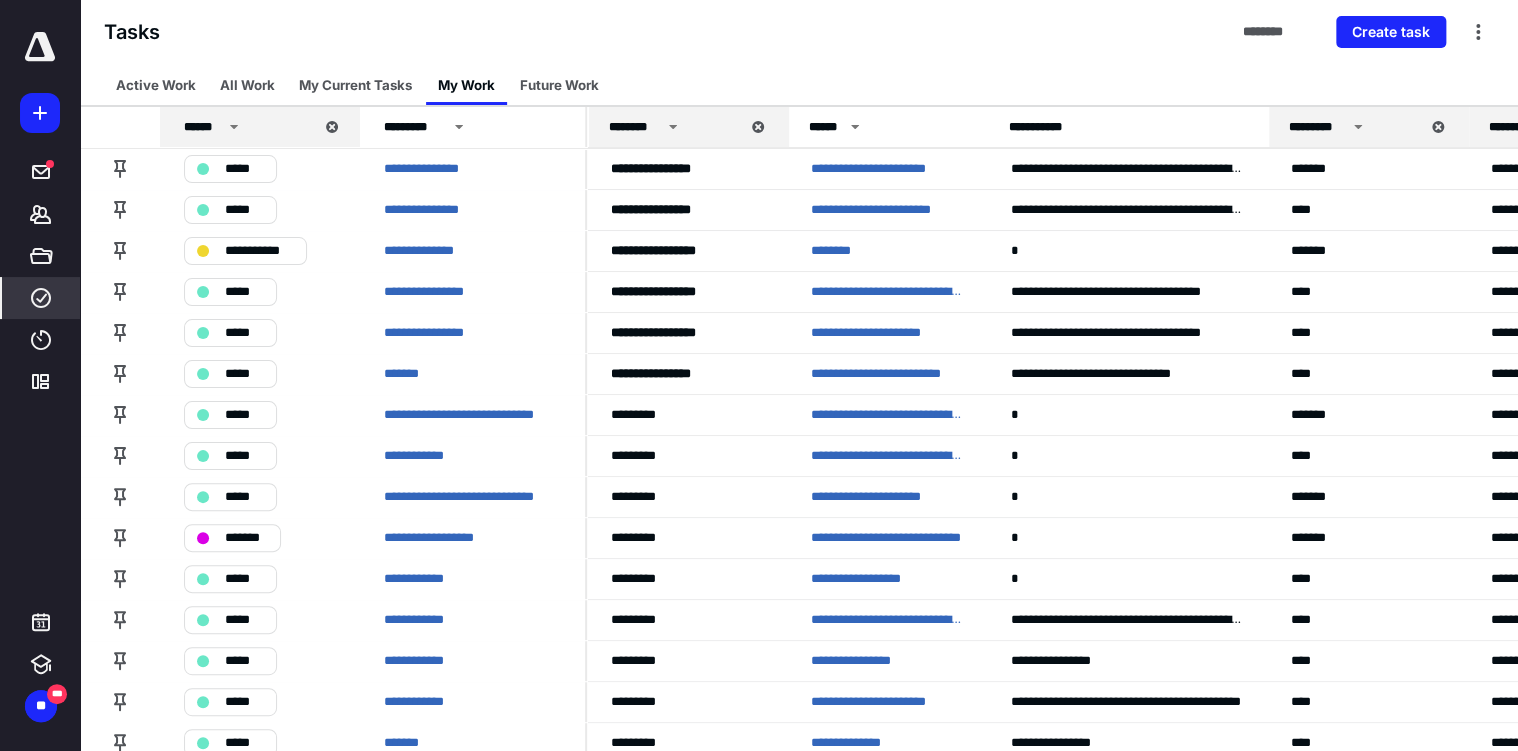 scroll, scrollTop: 0, scrollLeft: 0, axis: both 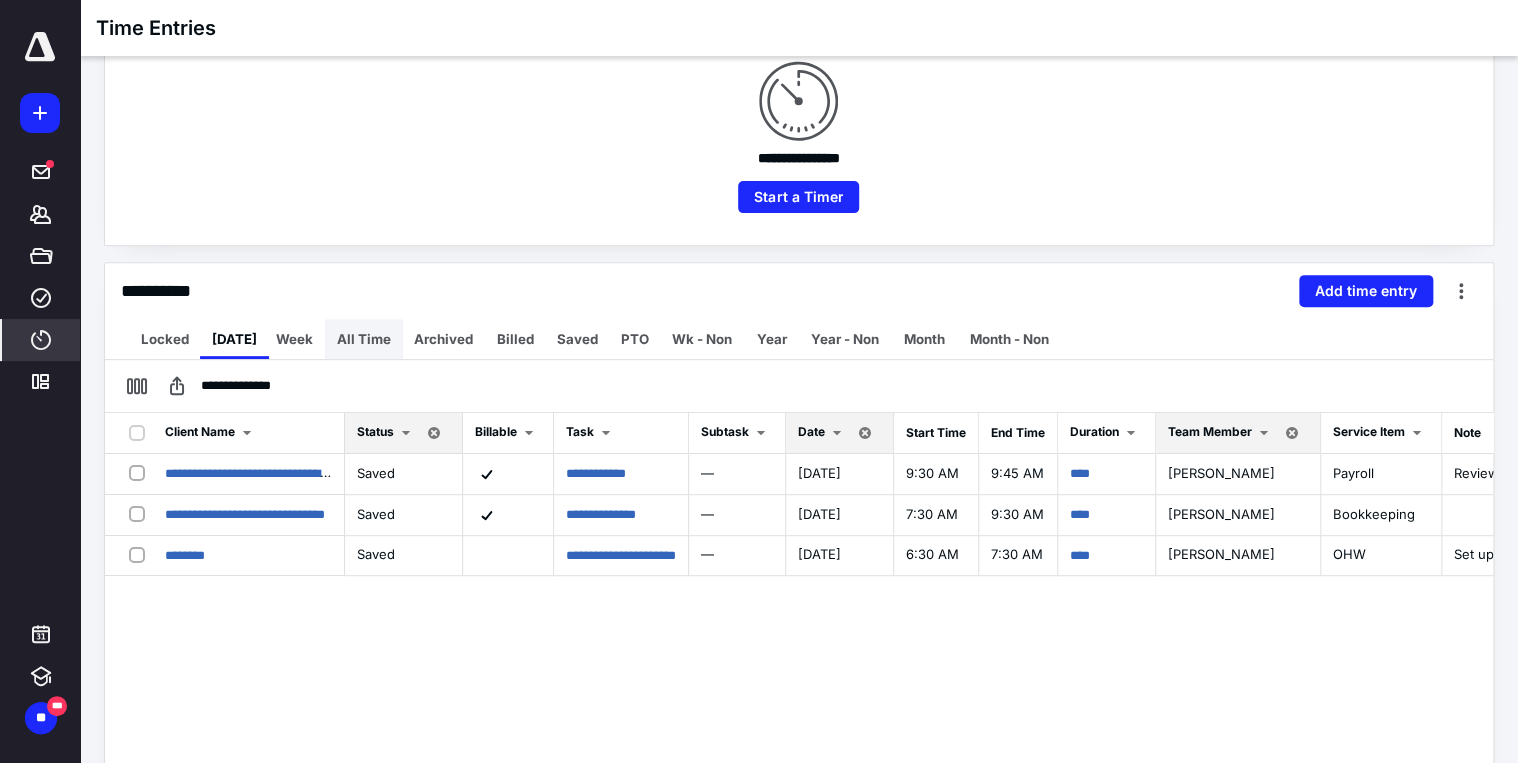 click on "All Time" at bounding box center (364, 339) 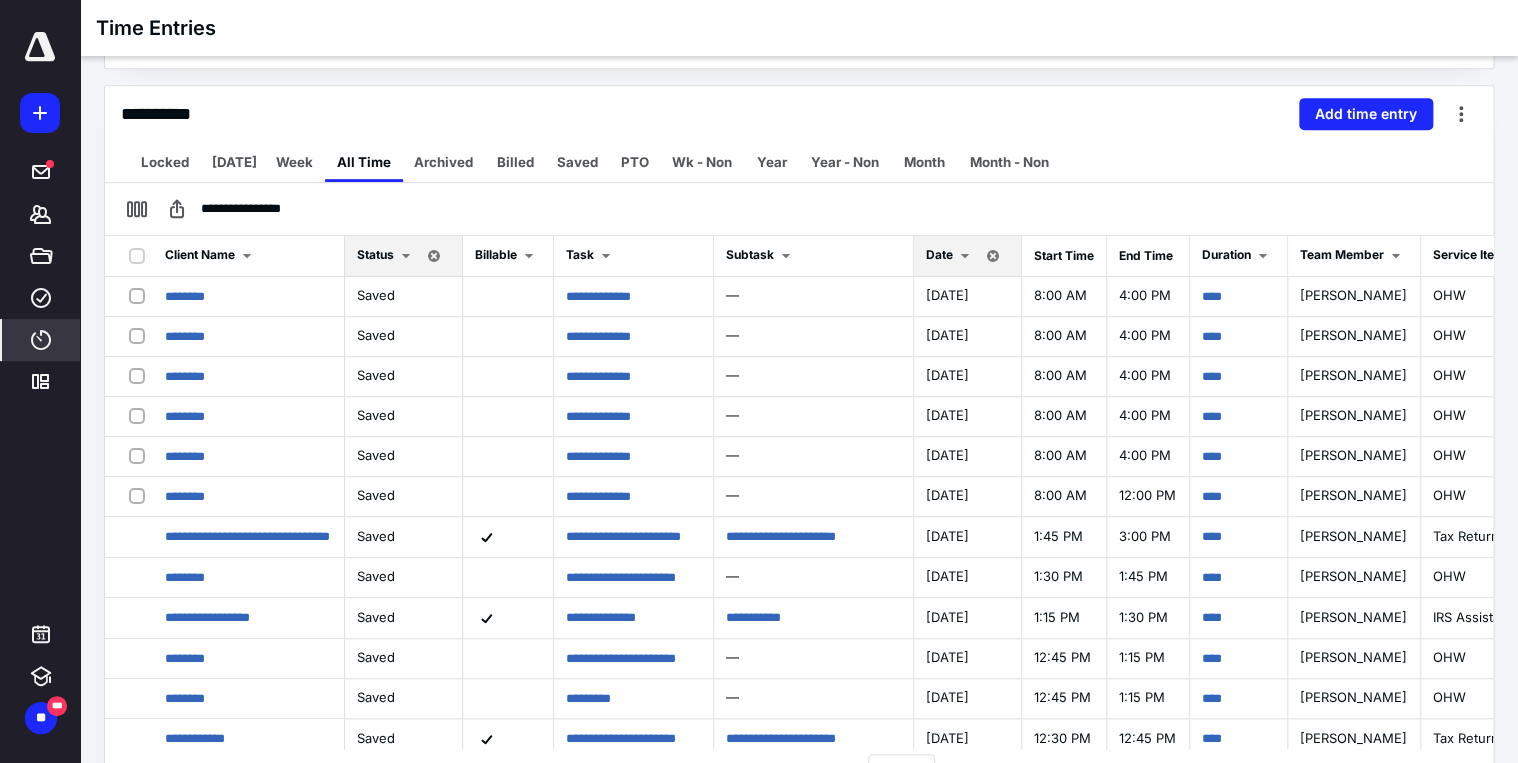 scroll, scrollTop: 442, scrollLeft: 0, axis: vertical 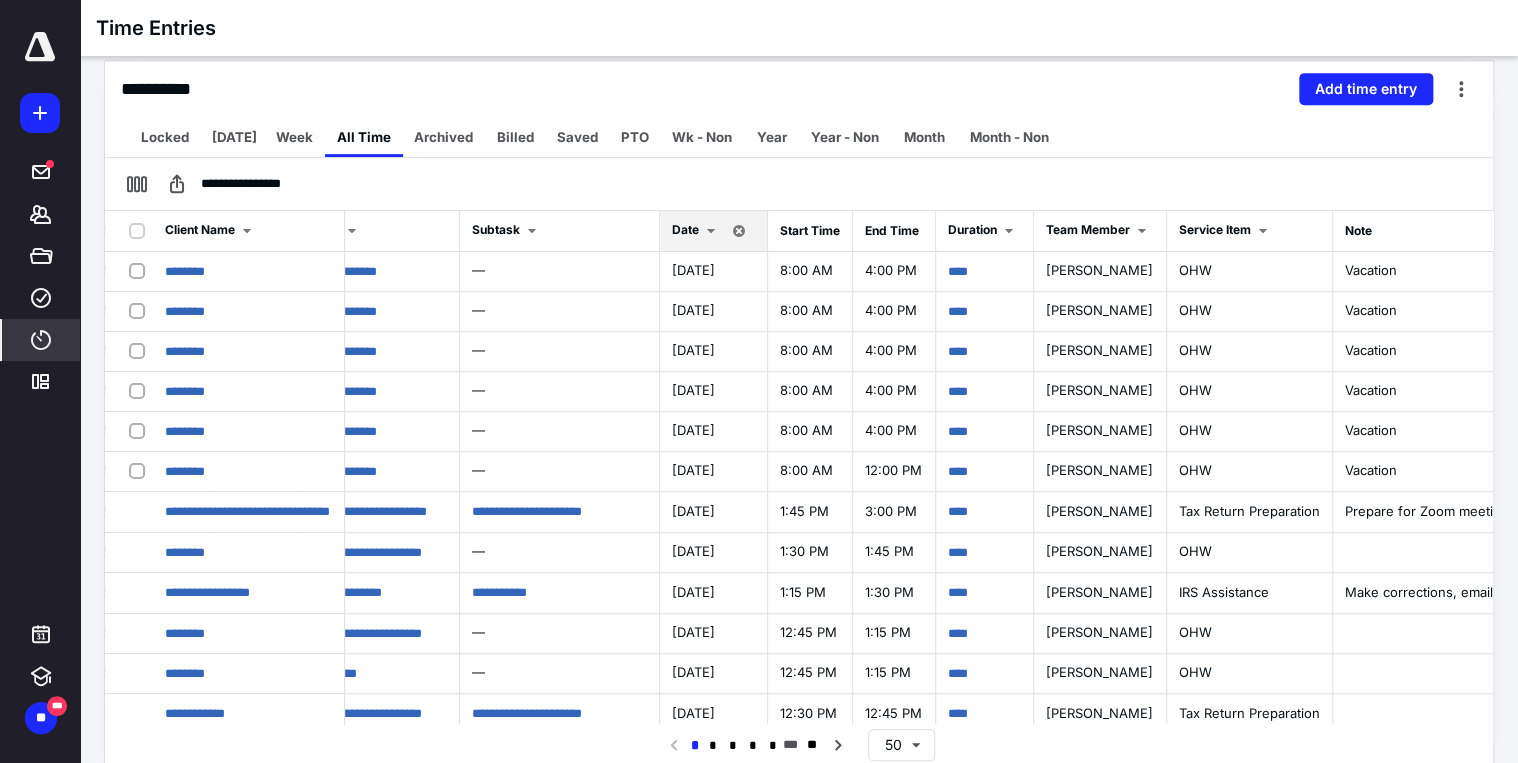 click at bounding box center (711, 231) 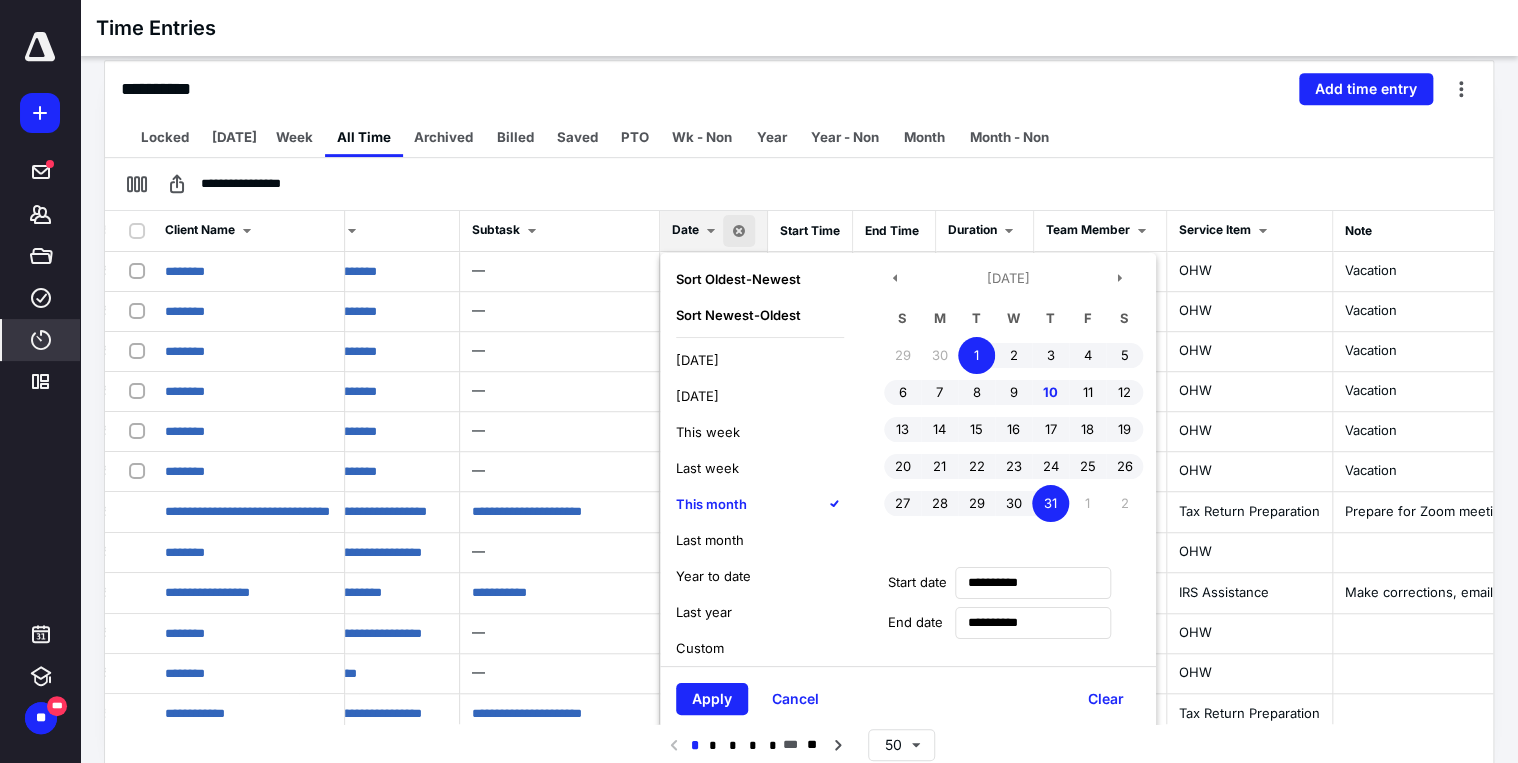 click on "[DATE]" at bounding box center [697, 360] 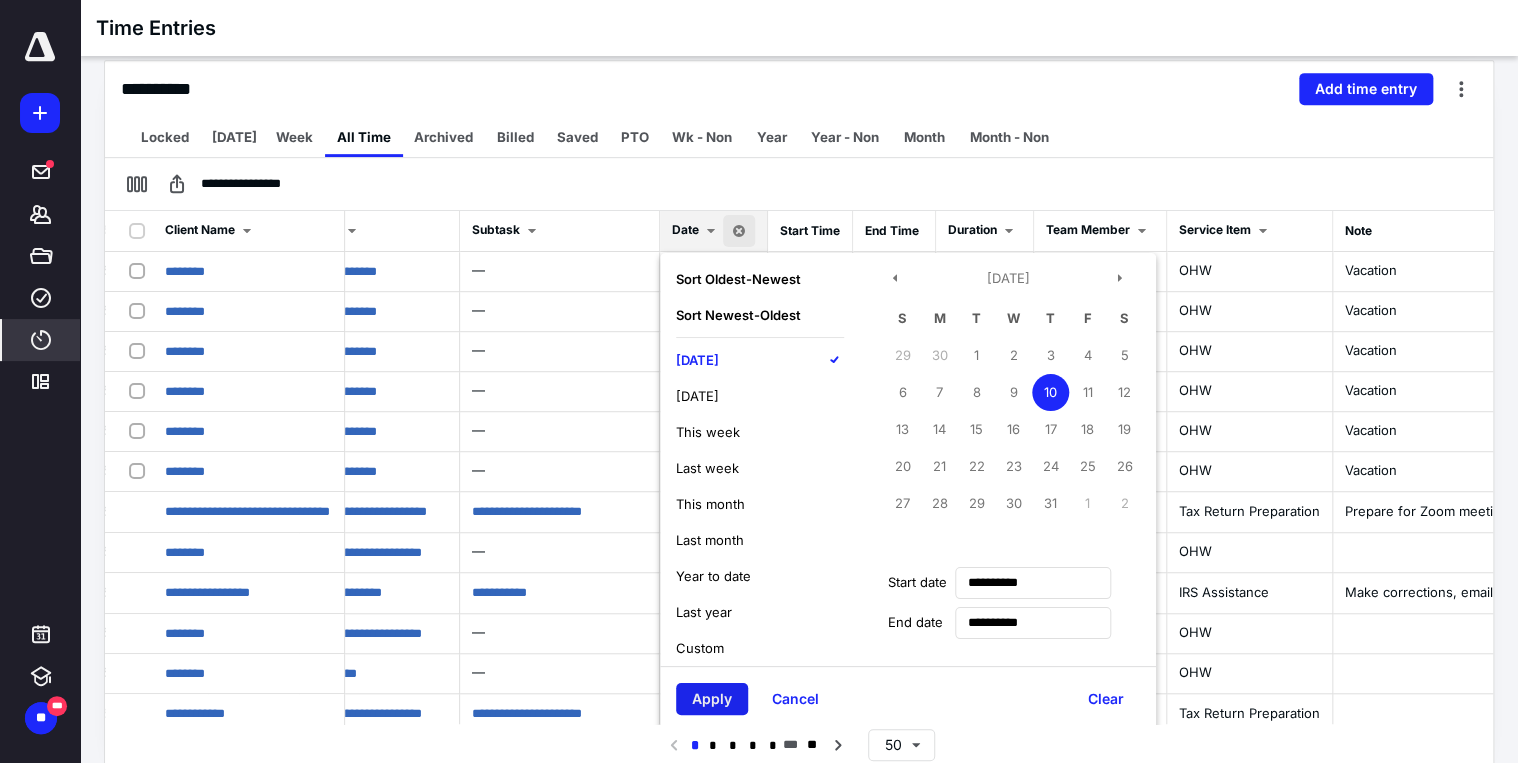 click on "Apply" at bounding box center (712, 699) 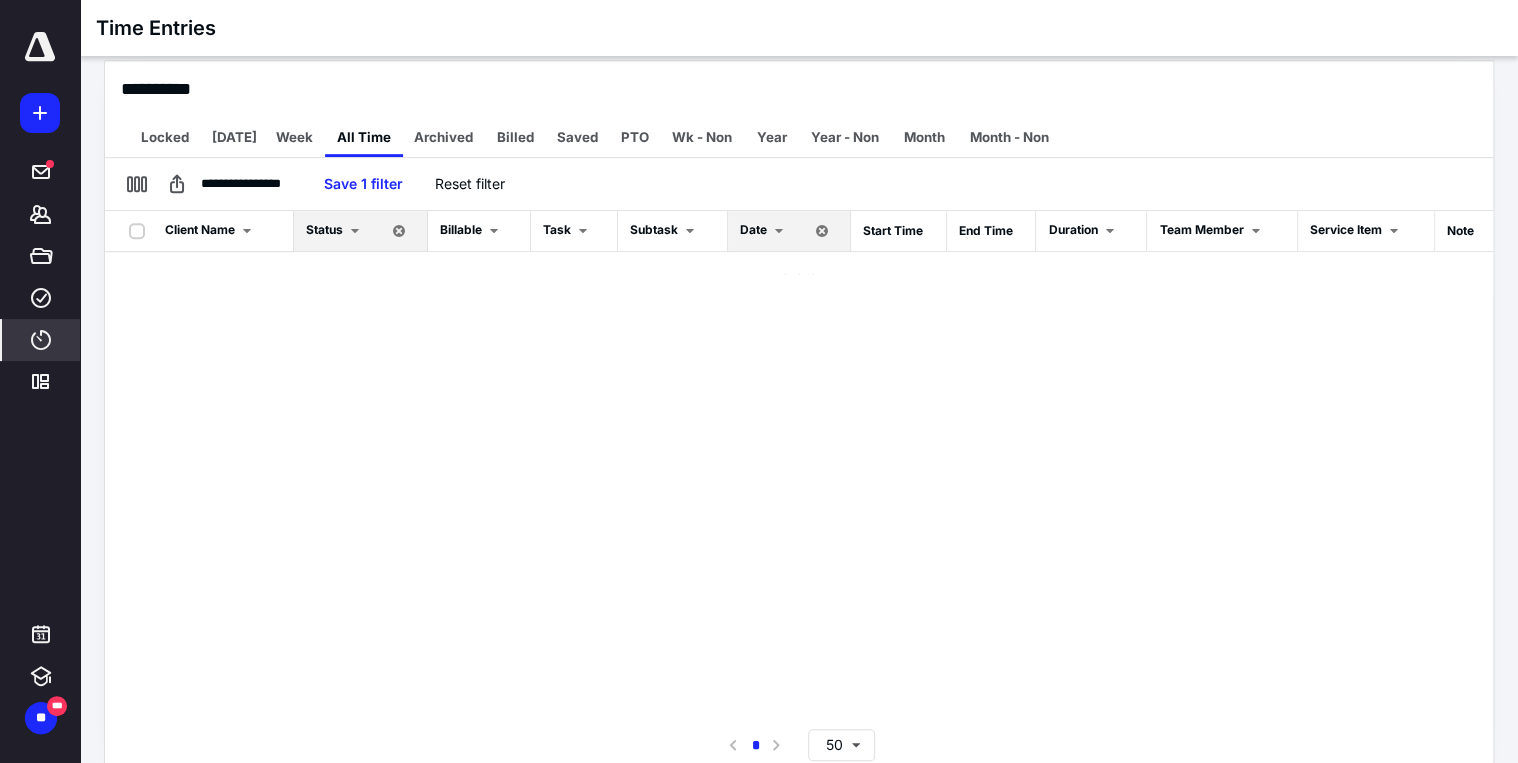 scroll, scrollTop: 0, scrollLeft: 0, axis: both 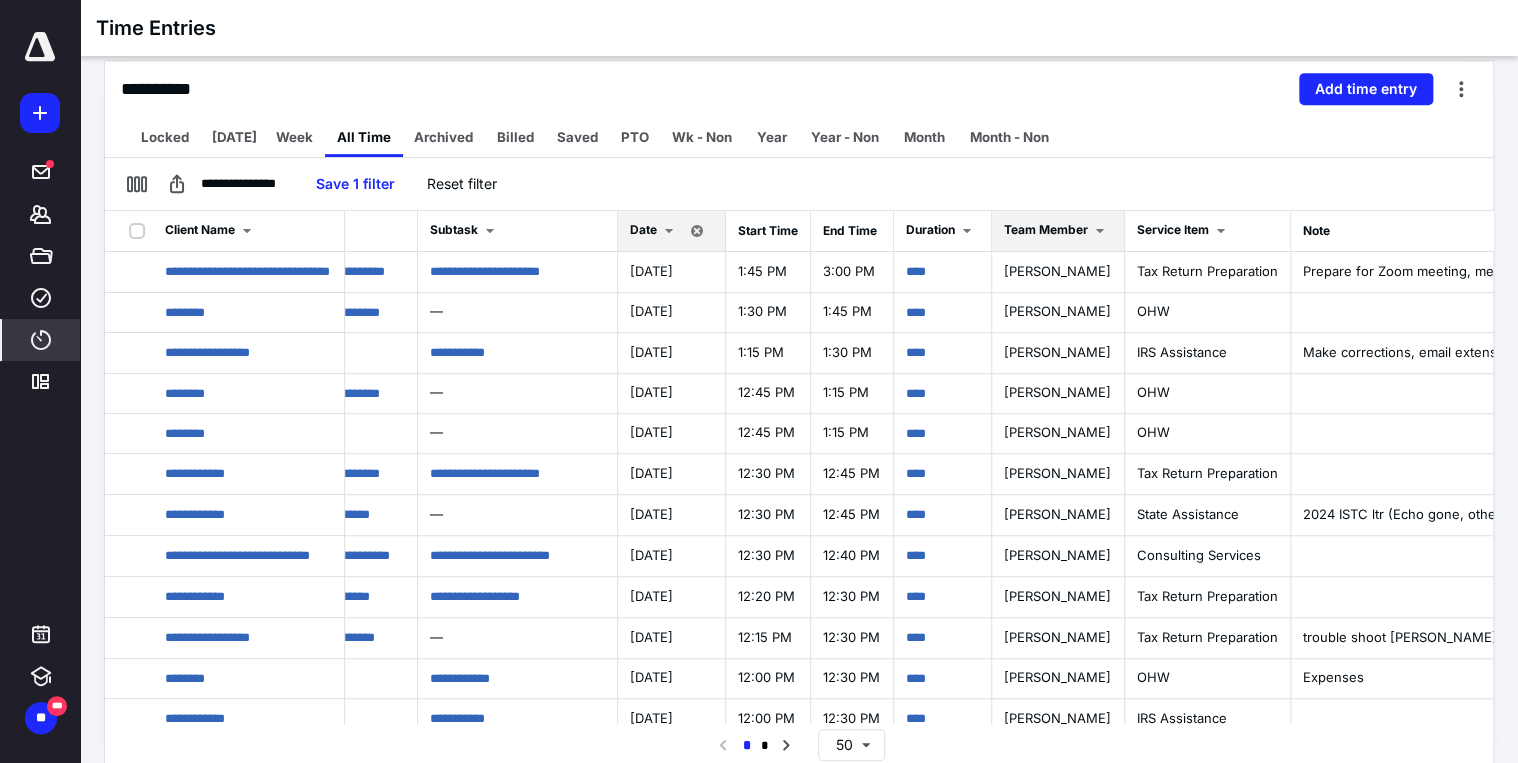 click at bounding box center (1100, 231) 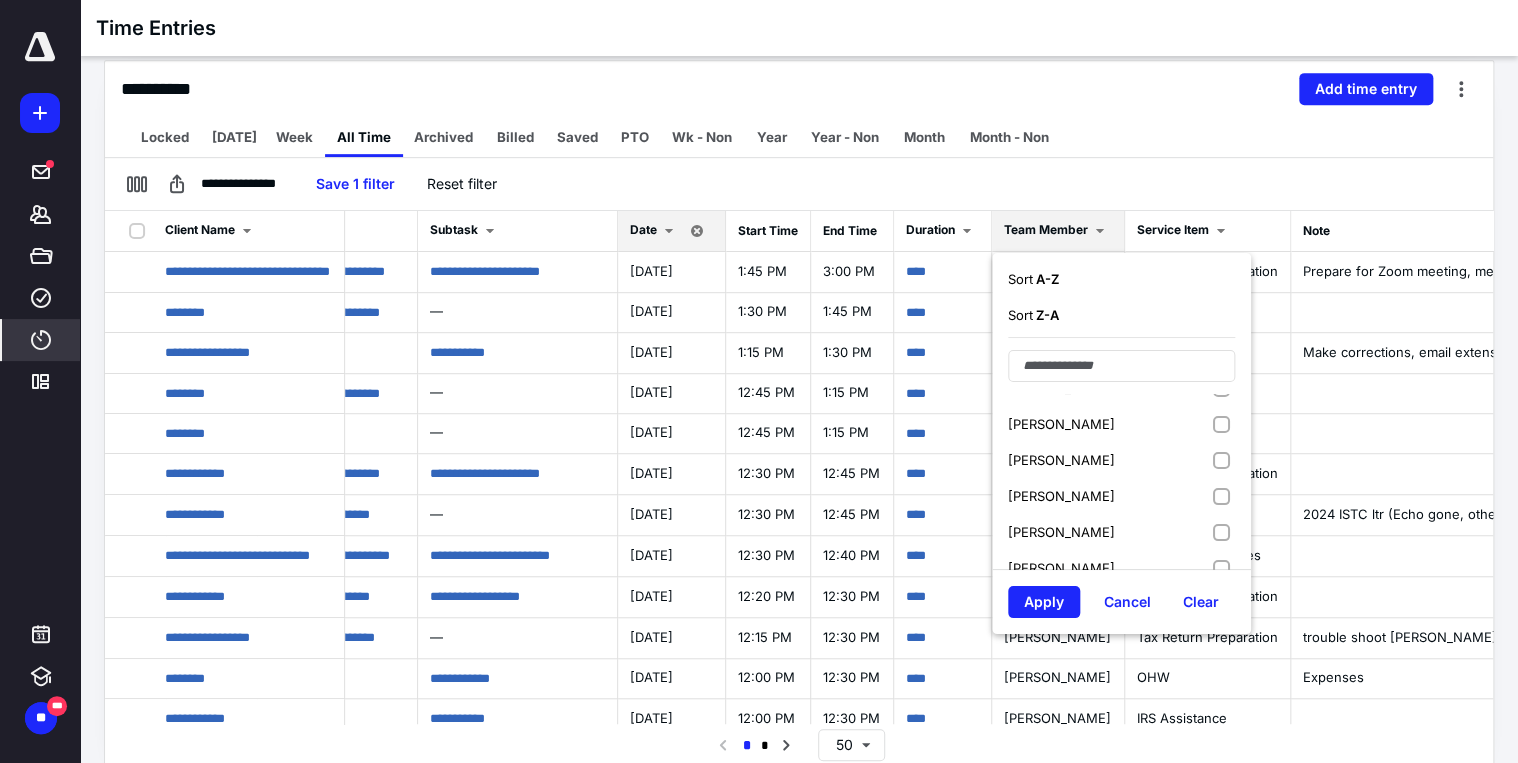 scroll, scrollTop: 292, scrollLeft: 0, axis: vertical 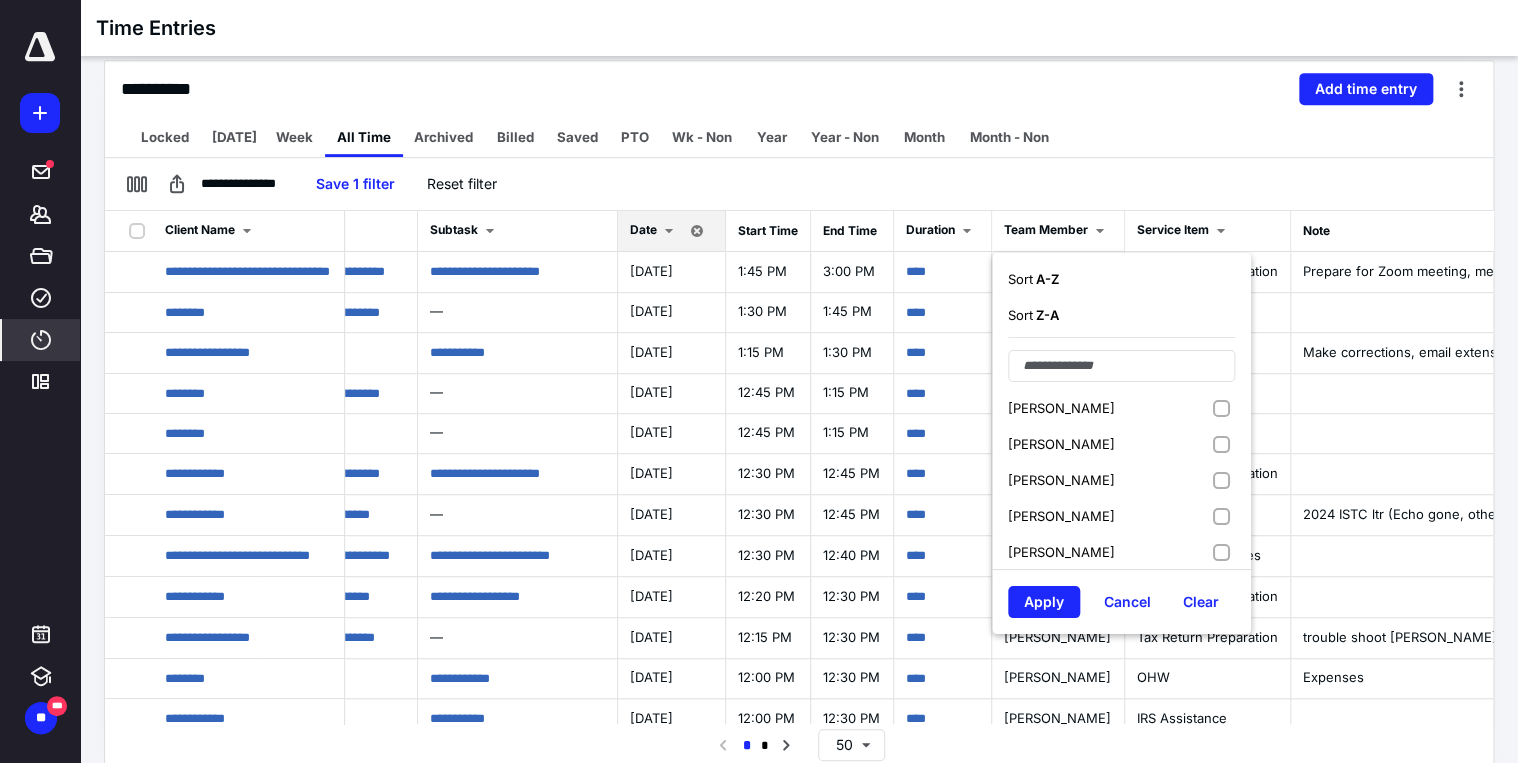 click on "**********" at bounding box center [799, 89] 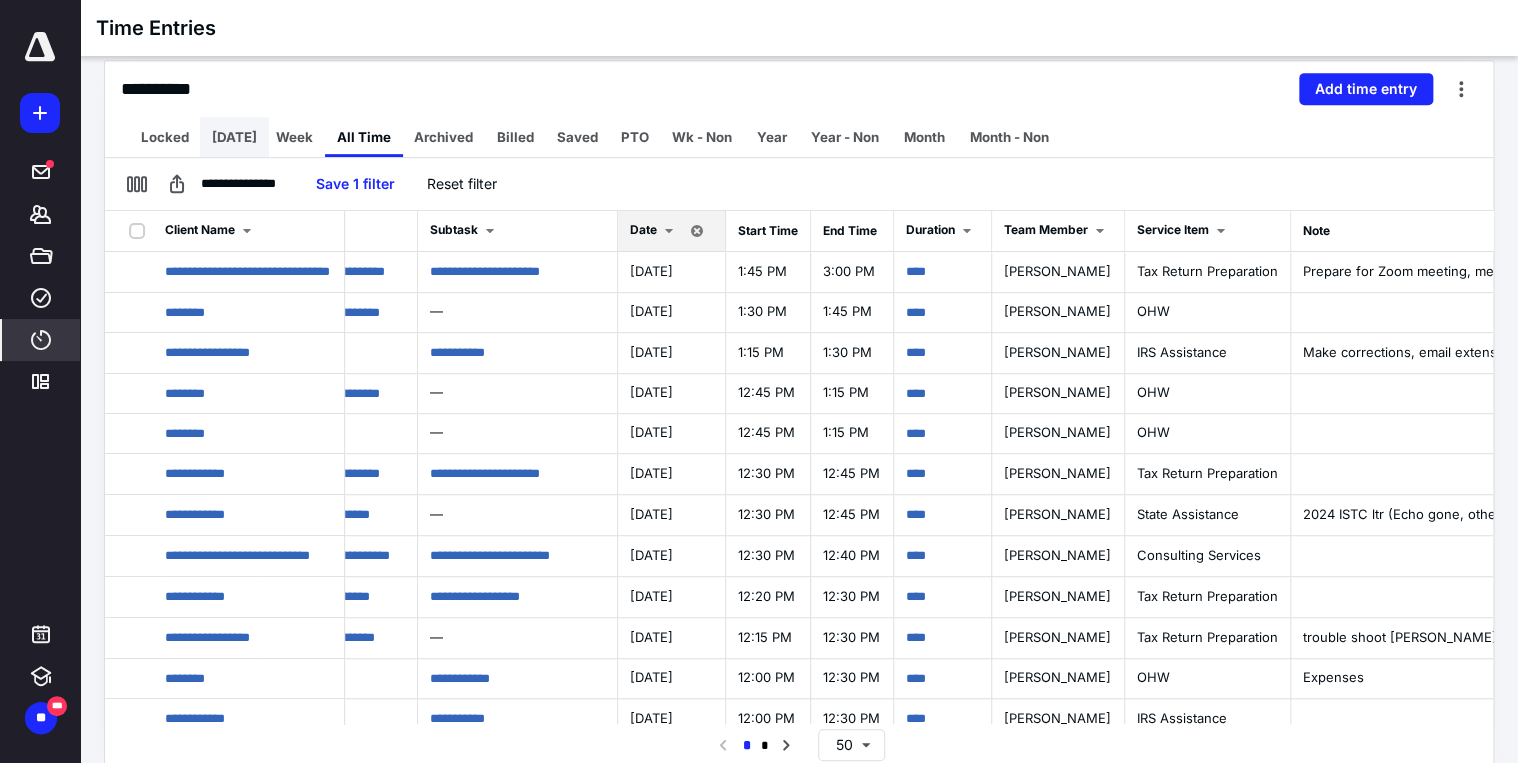 click on "[DATE]" at bounding box center (234, 137) 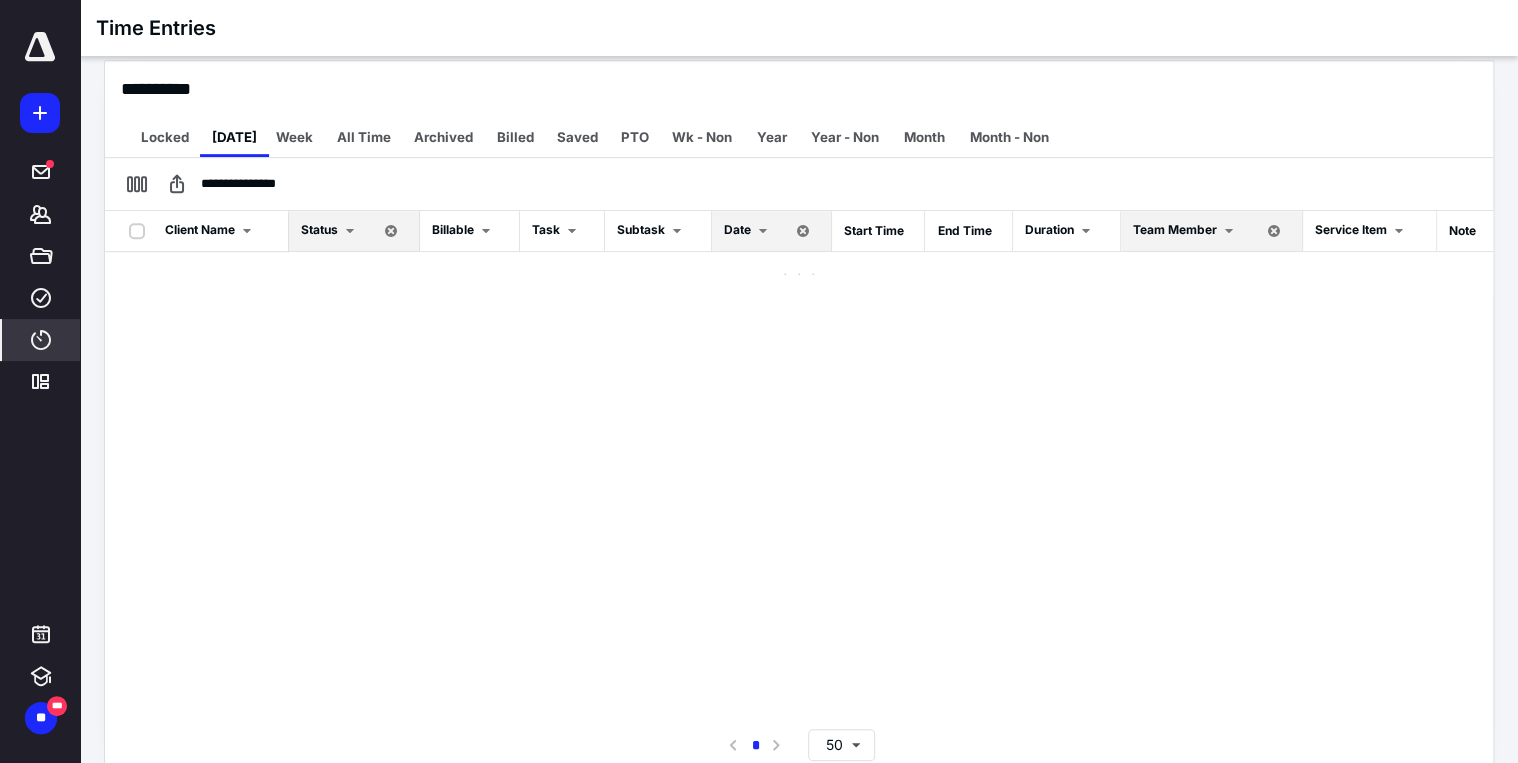 scroll, scrollTop: 0, scrollLeft: 0, axis: both 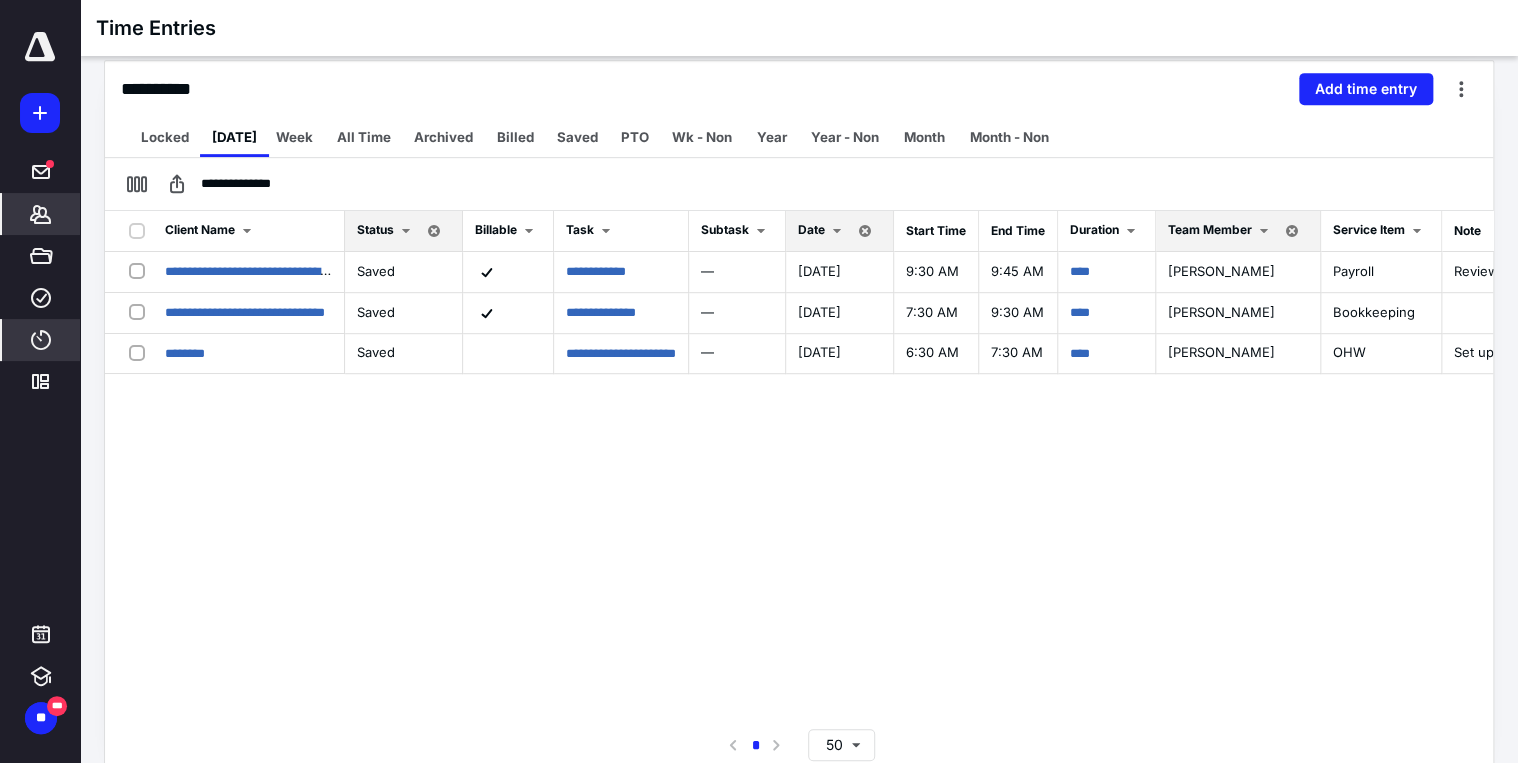 click 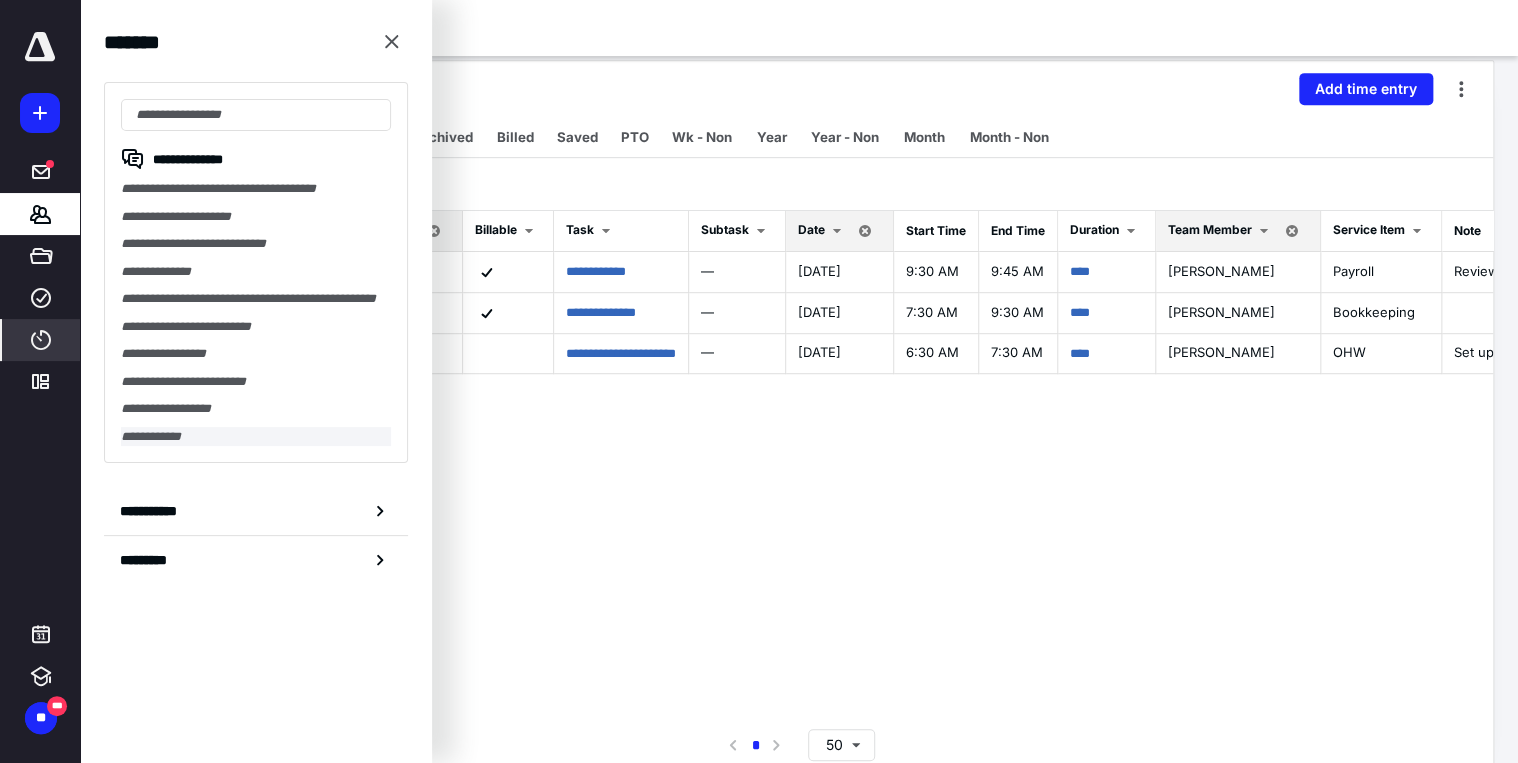 click on "**********" at bounding box center (256, 437) 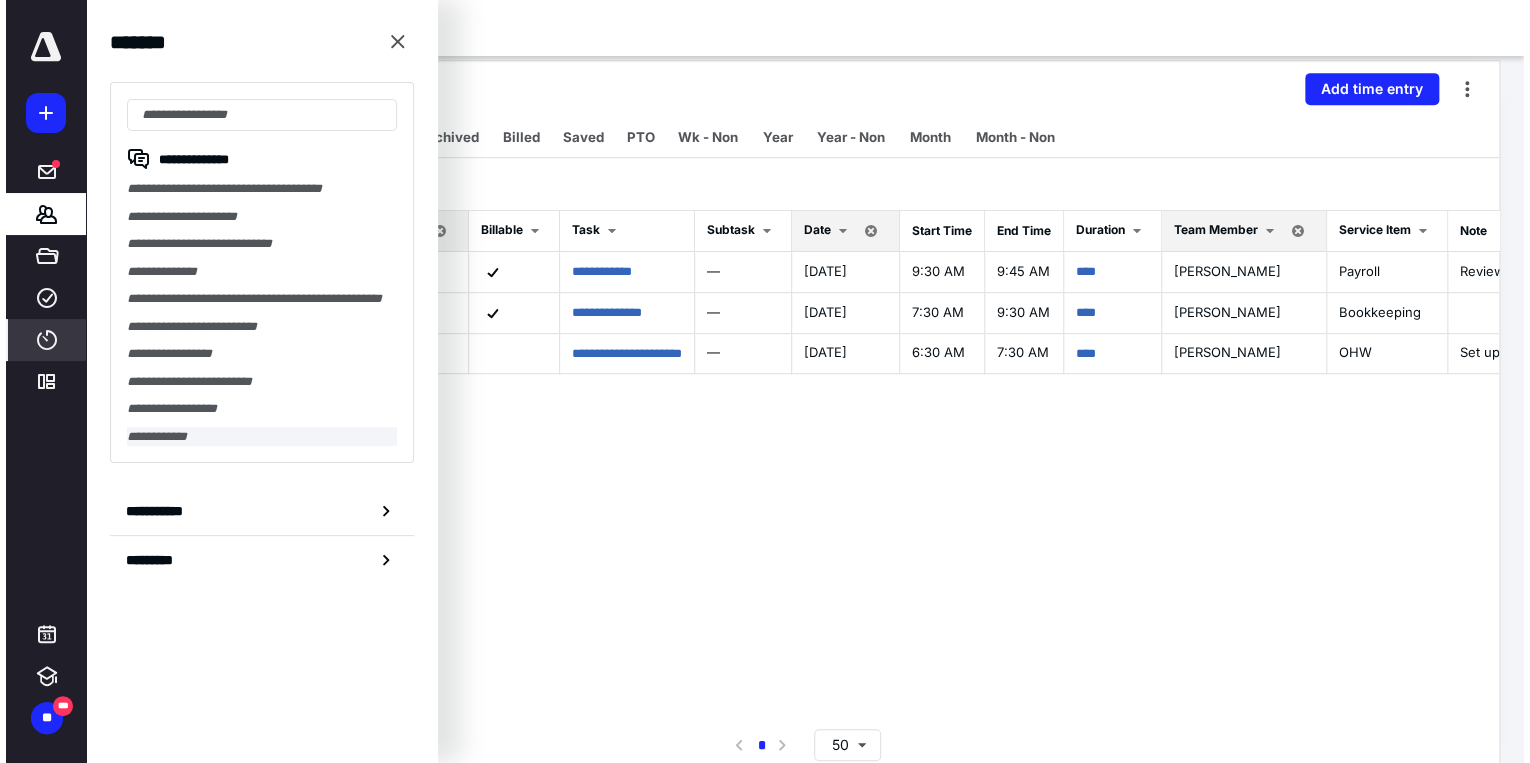 scroll, scrollTop: 0, scrollLeft: 0, axis: both 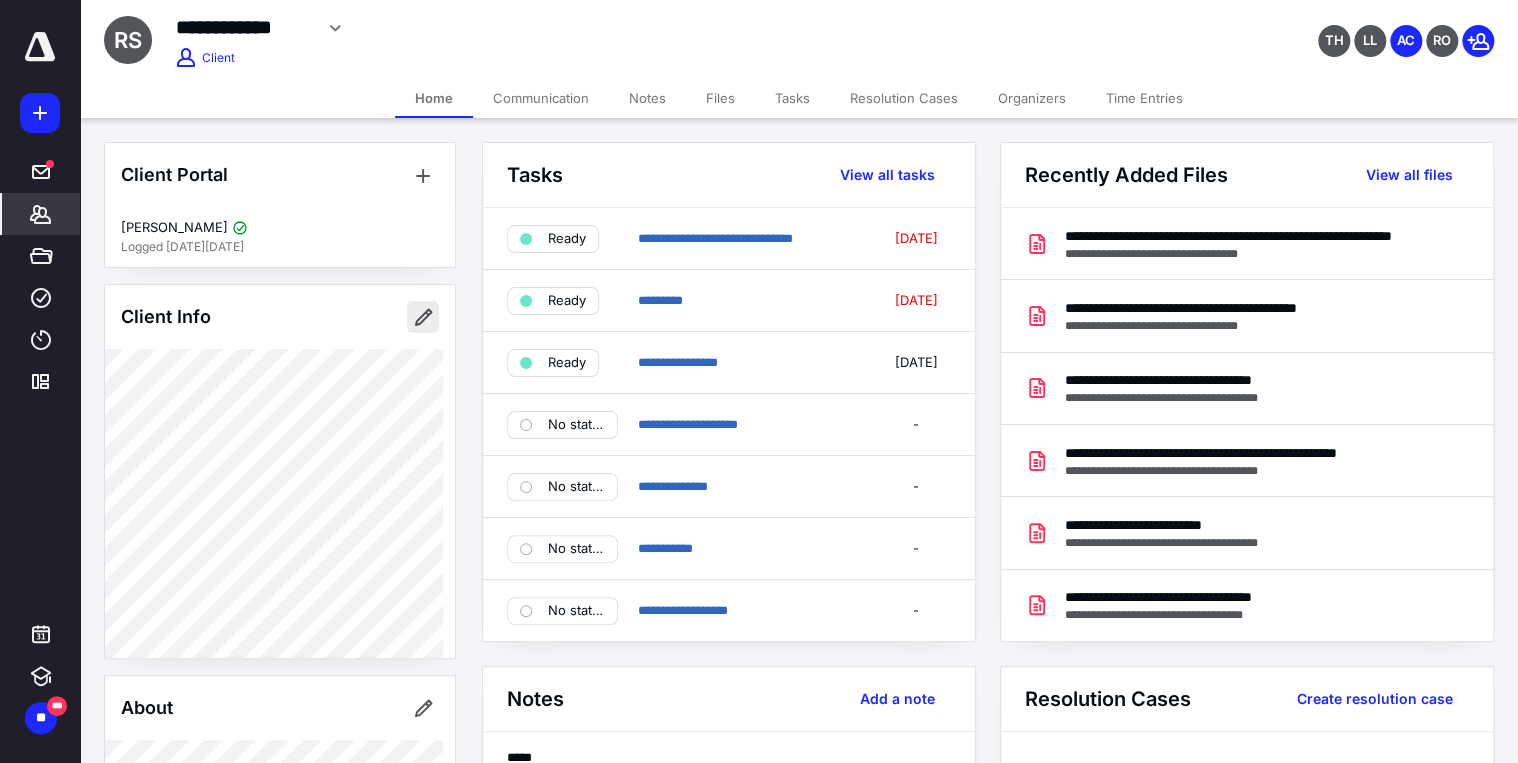 click at bounding box center [423, 317] 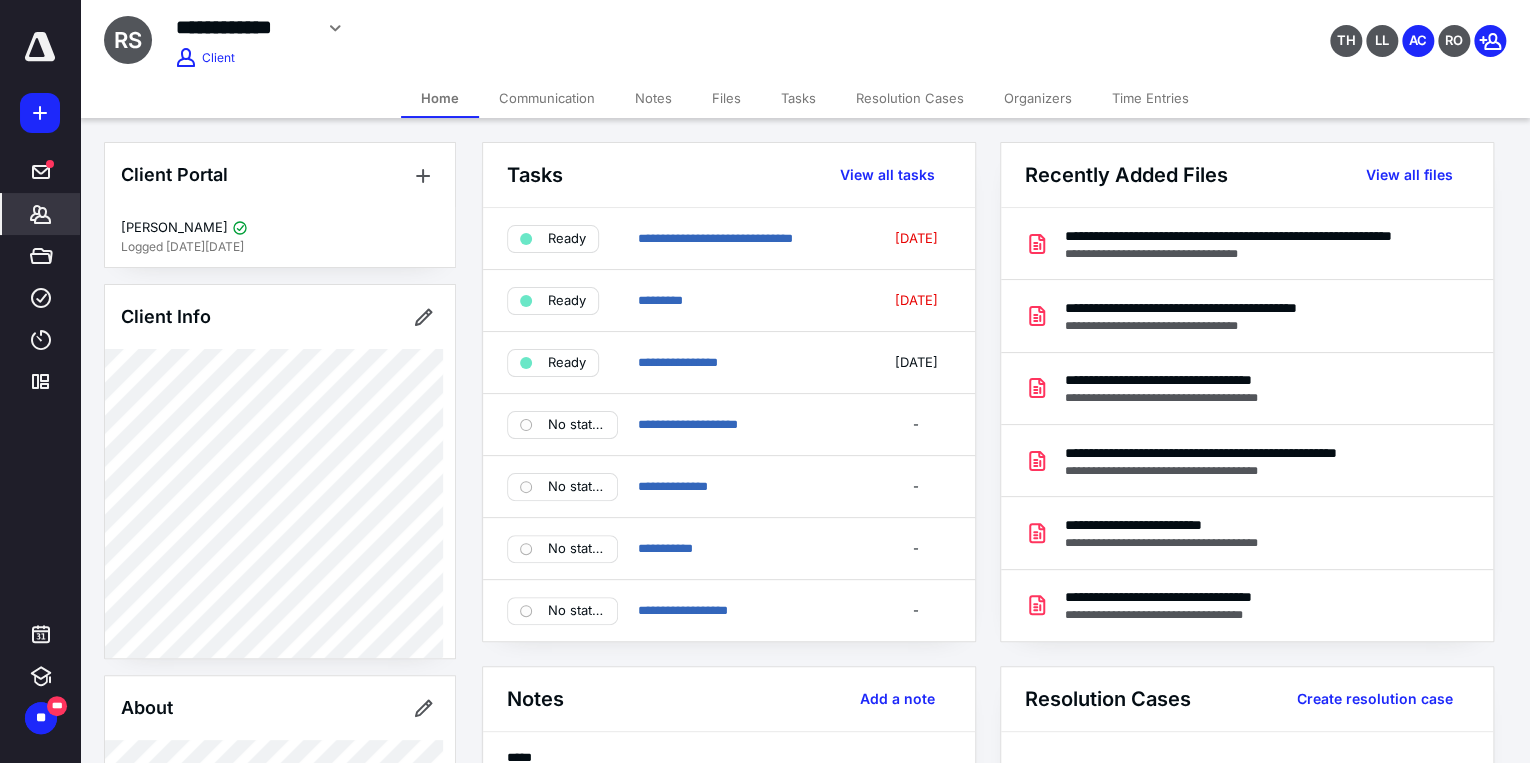 type on "**********" 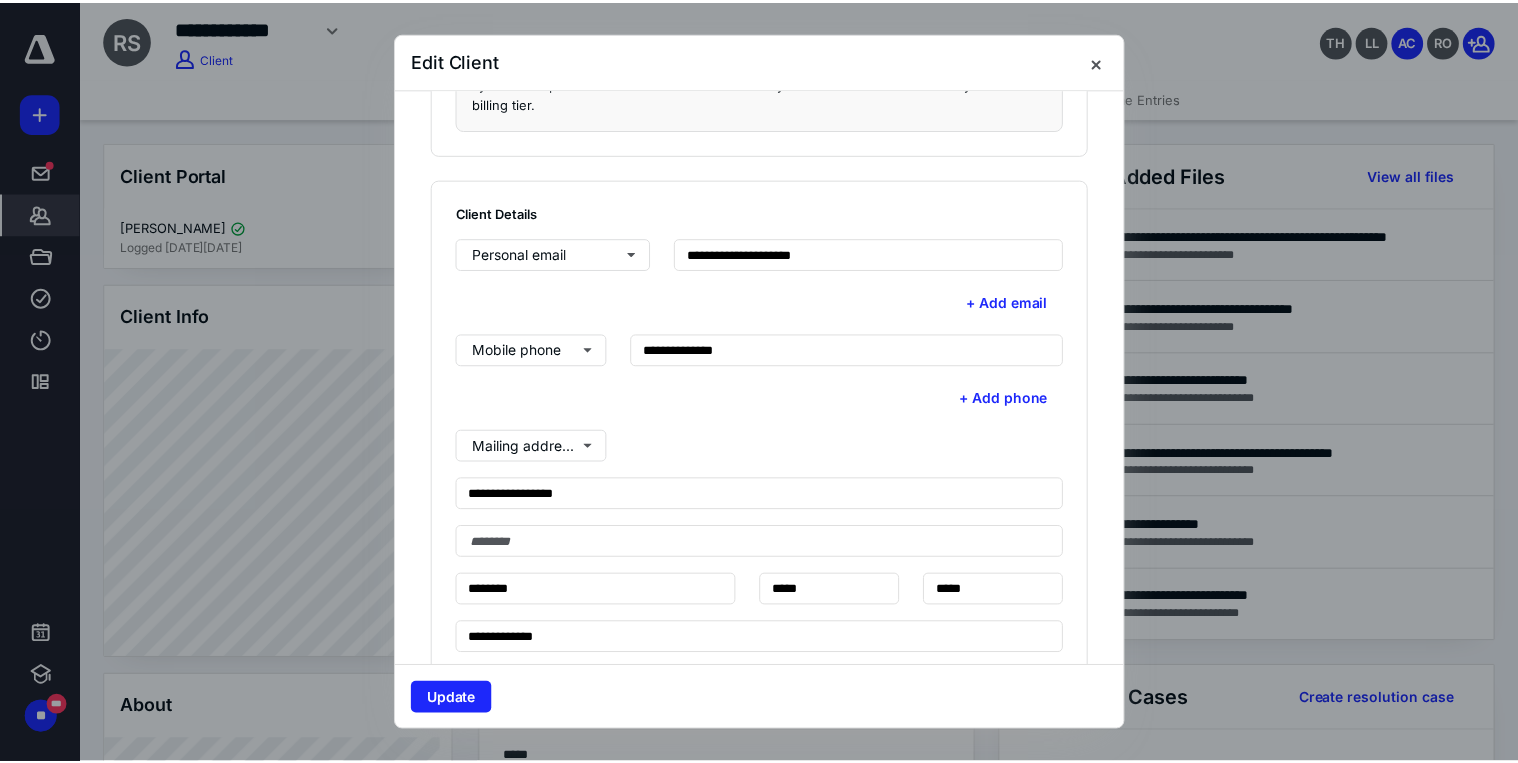 scroll, scrollTop: 800, scrollLeft: 0, axis: vertical 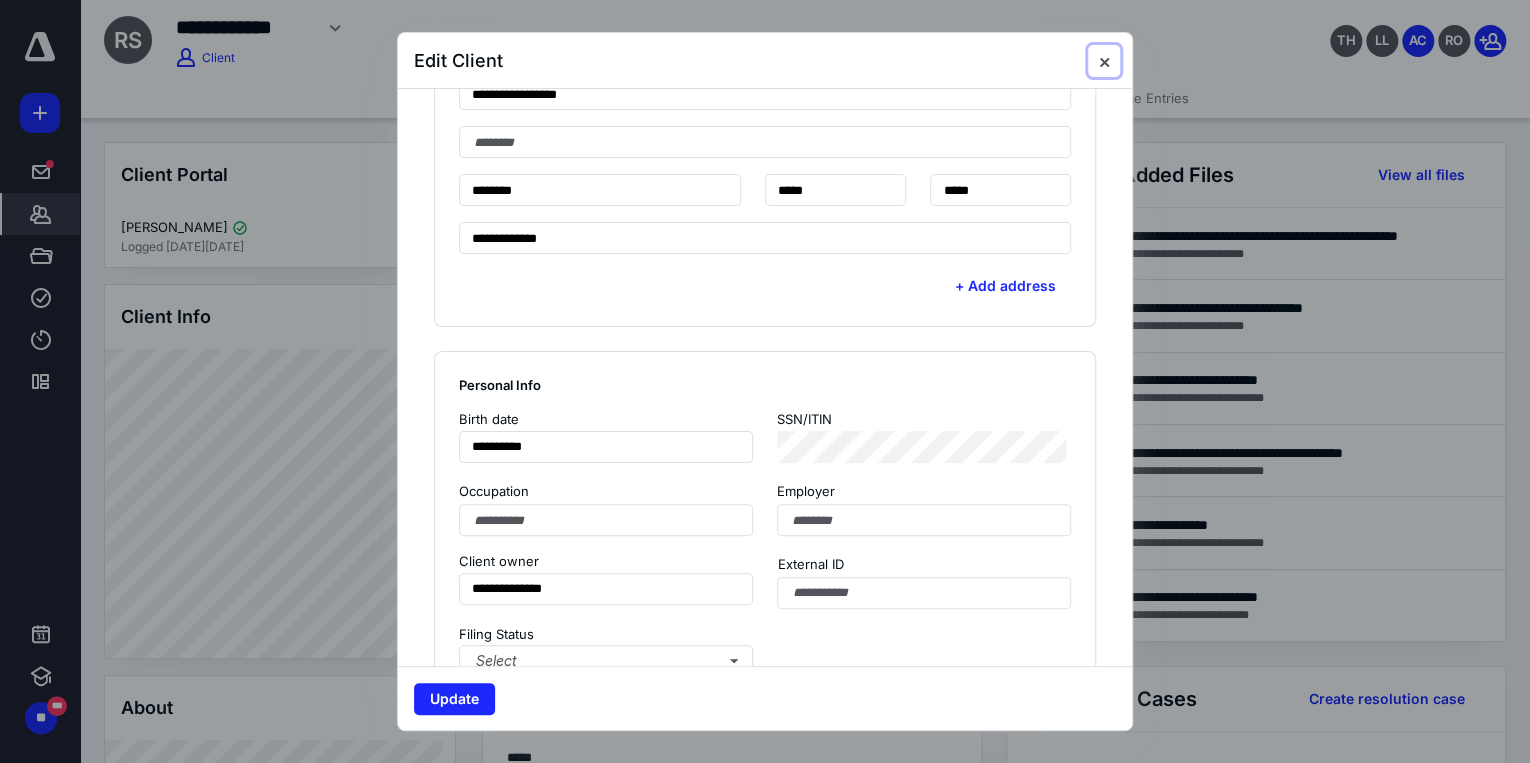 drag, startPoint x: 1099, startPoint y: 62, endPoint x: 922, endPoint y: 47, distance: 177.63446 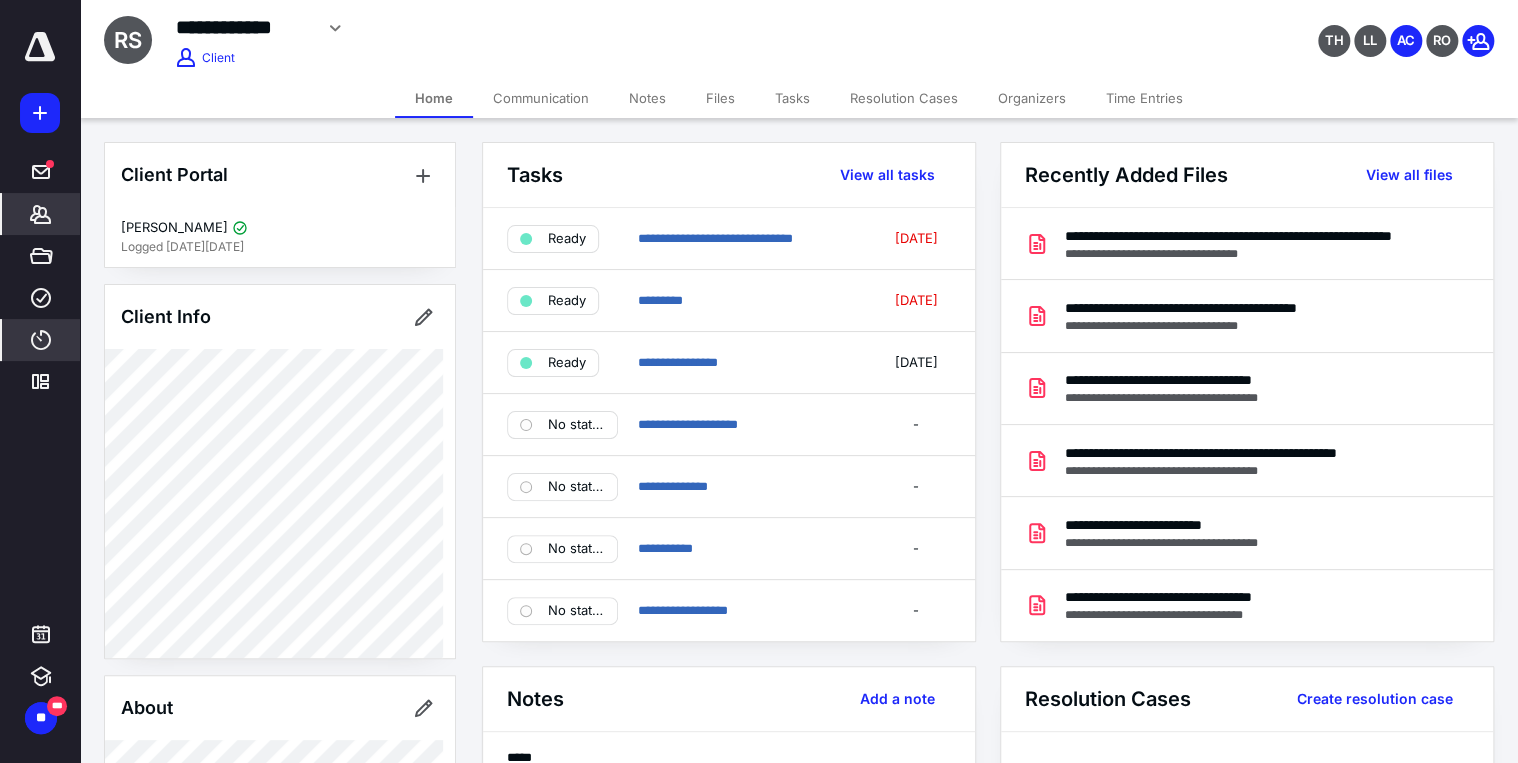 click on "****" at bounding box center (41, 340) 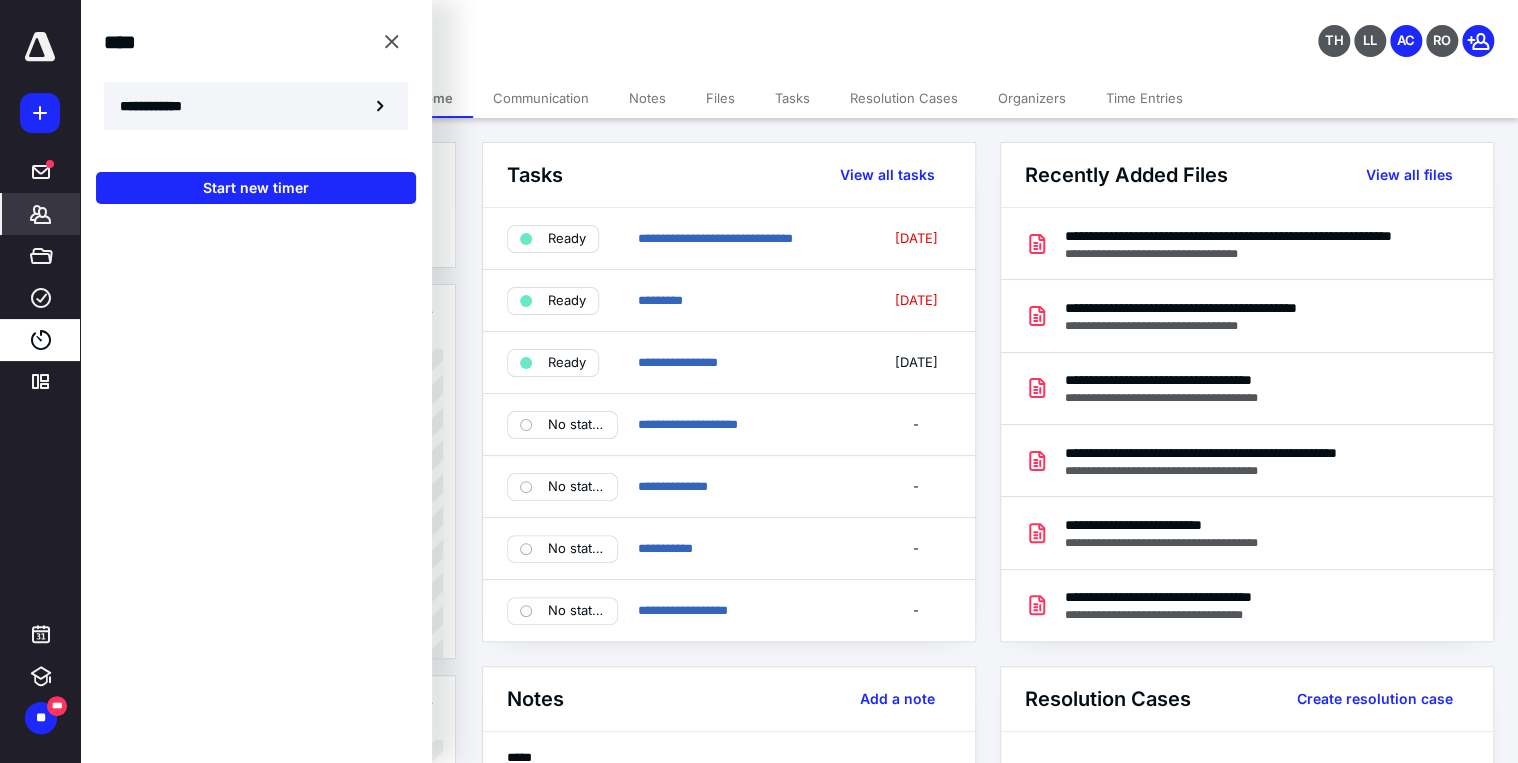 click on "**********" at bounding box center (256, 106) 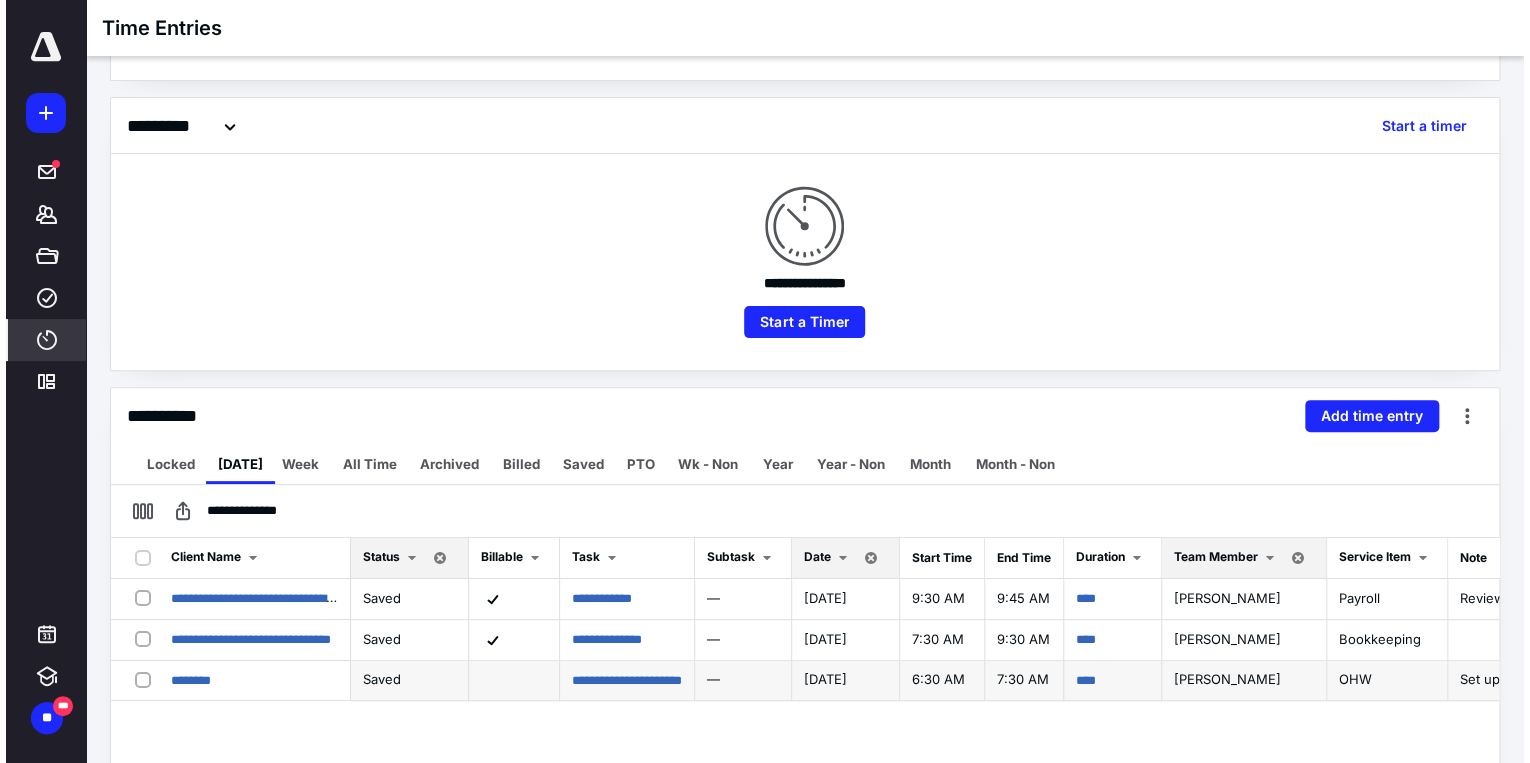 scroll, scrollTop: 0, scrollLeft: 0, axis: both 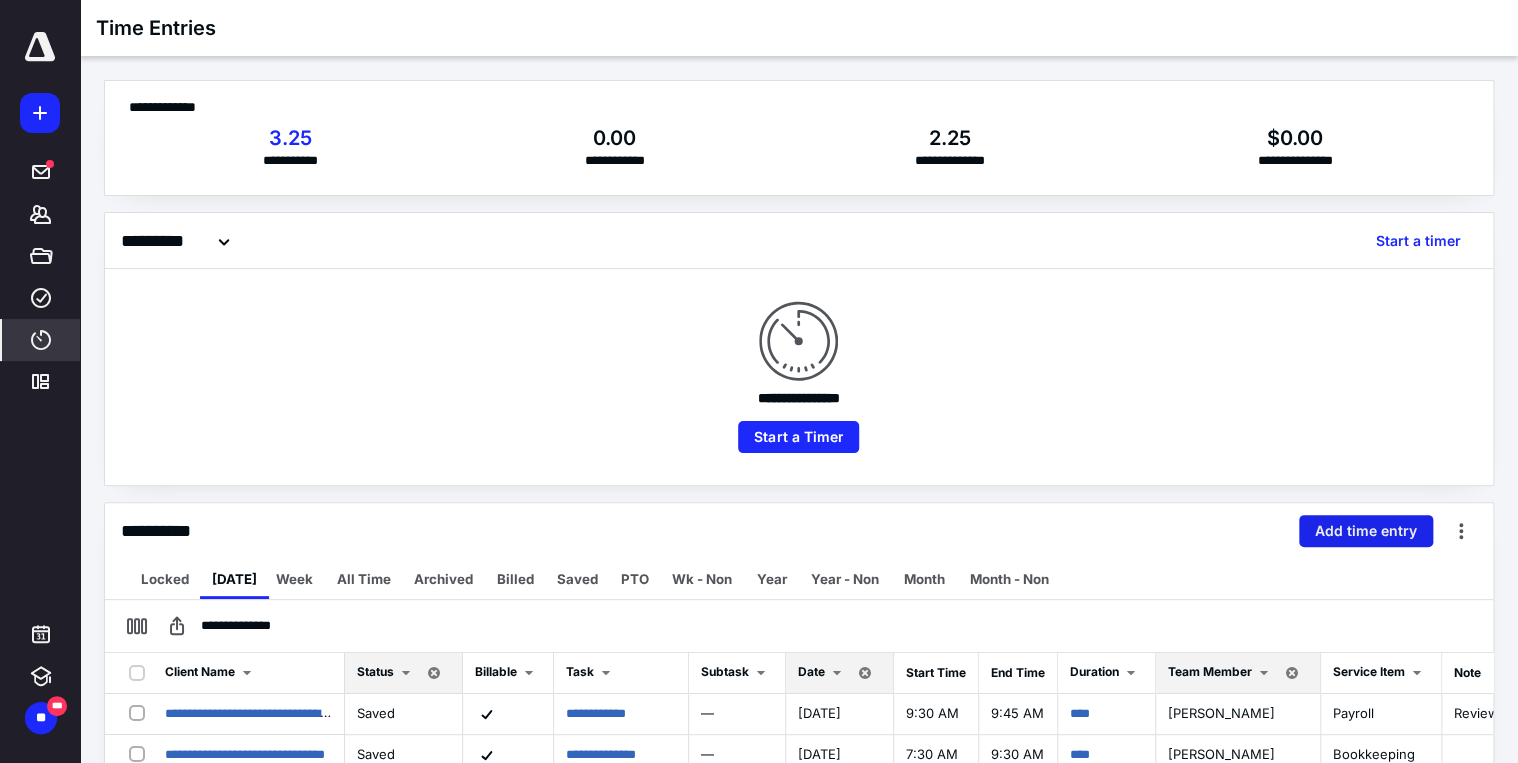 click on "Add time entry" at bounding box center (1366, 531) 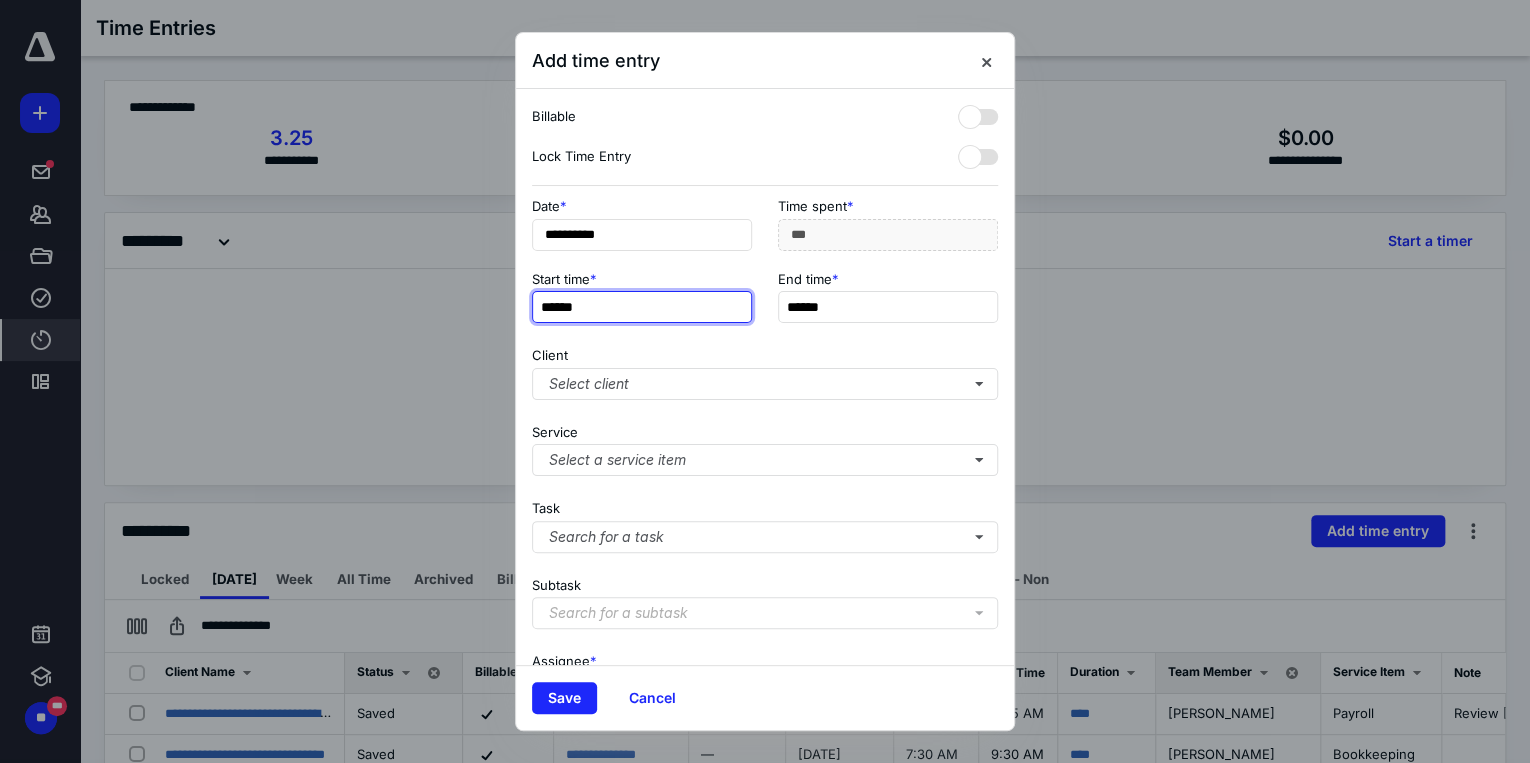 click on "******" at bounding box center (642, 307) 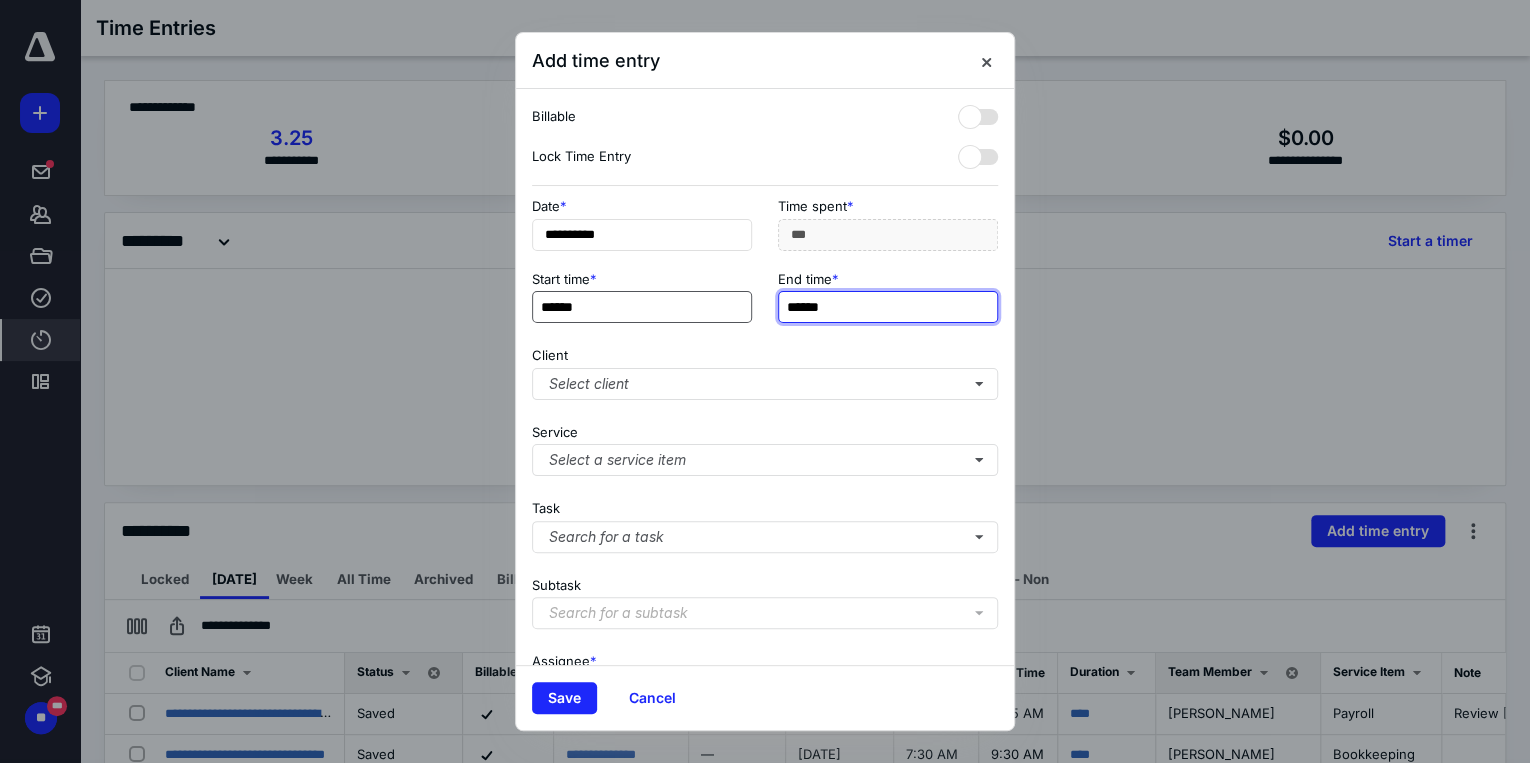 type on "******" 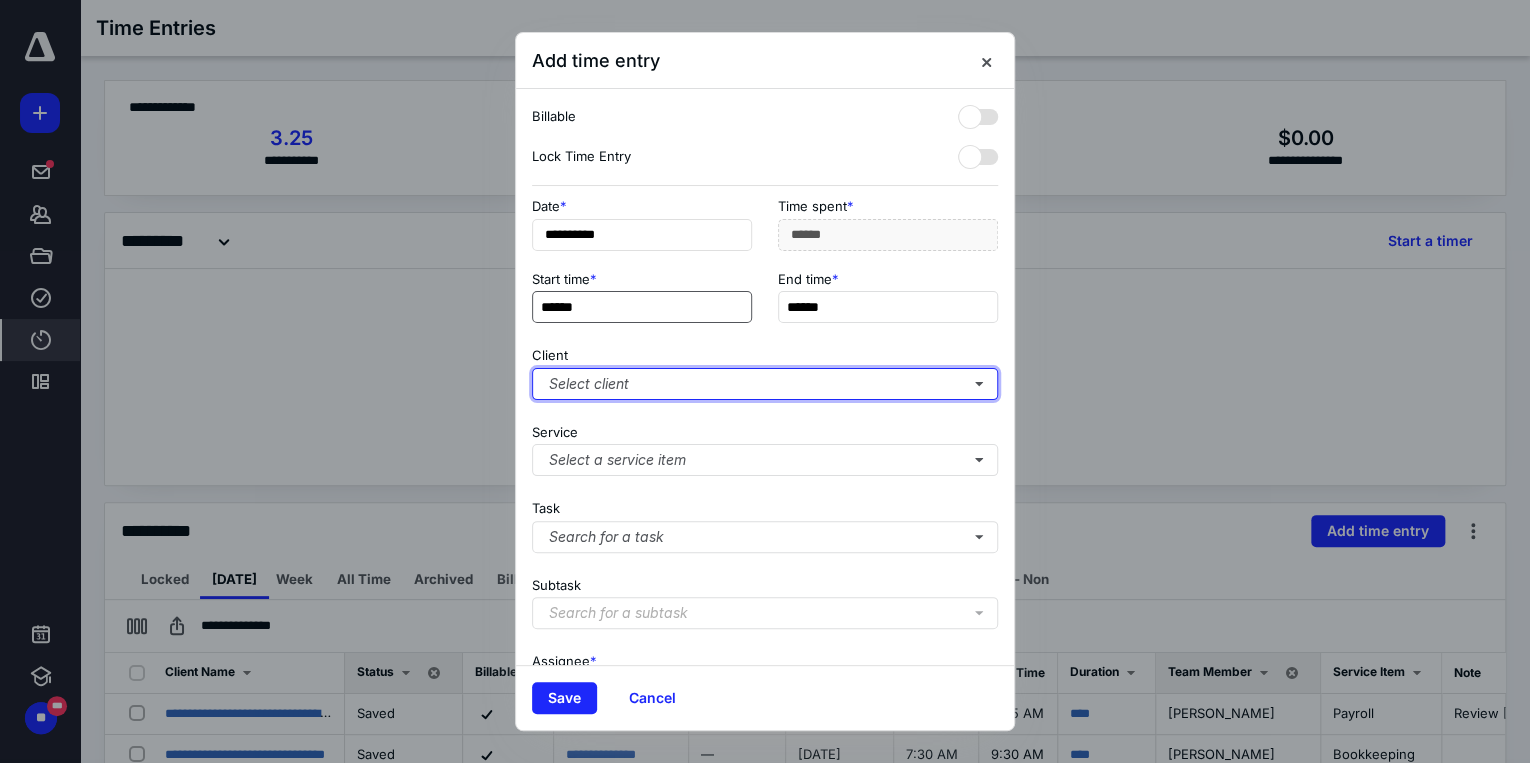 type 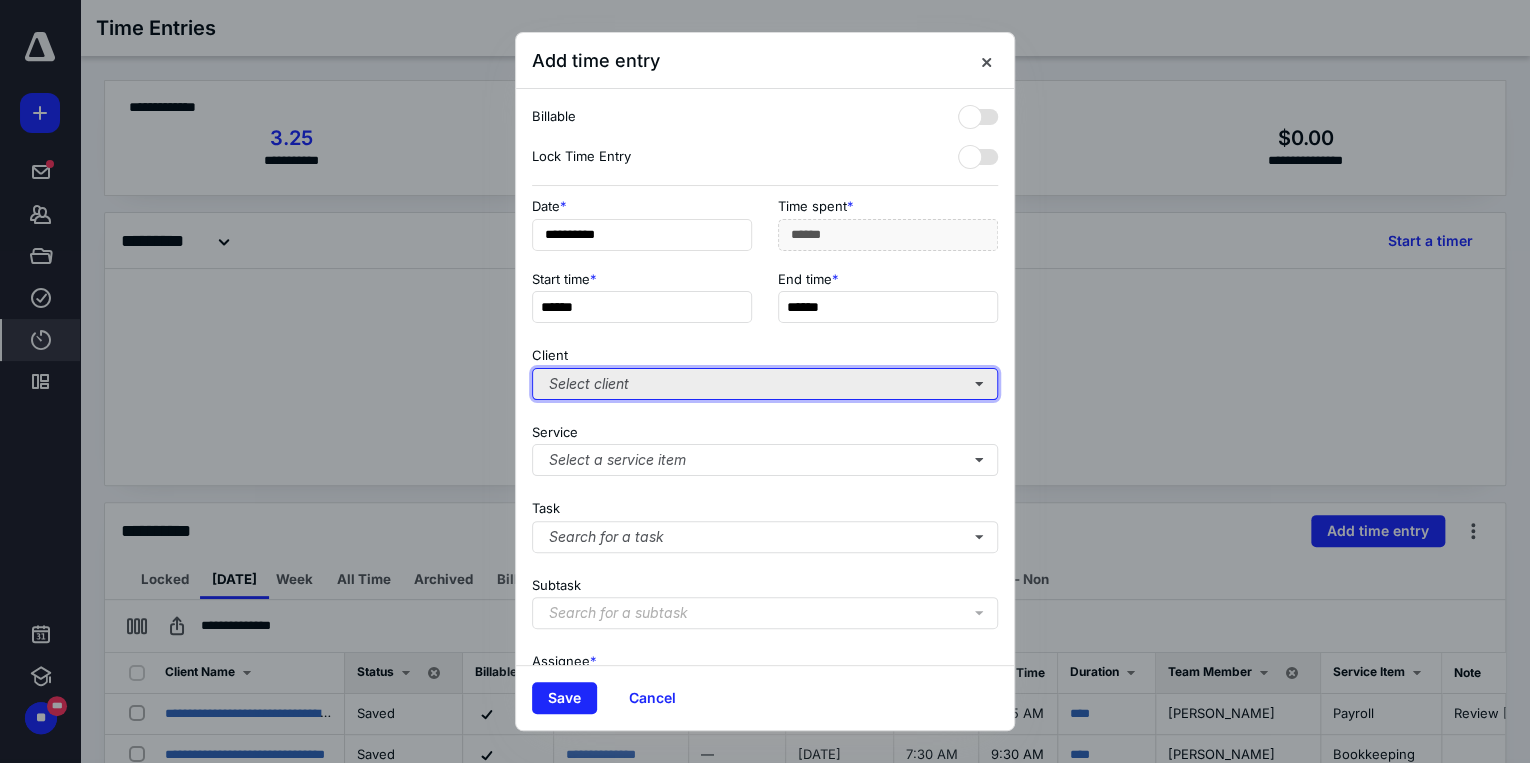 click on "Select client" at bounding box center [765, 384] 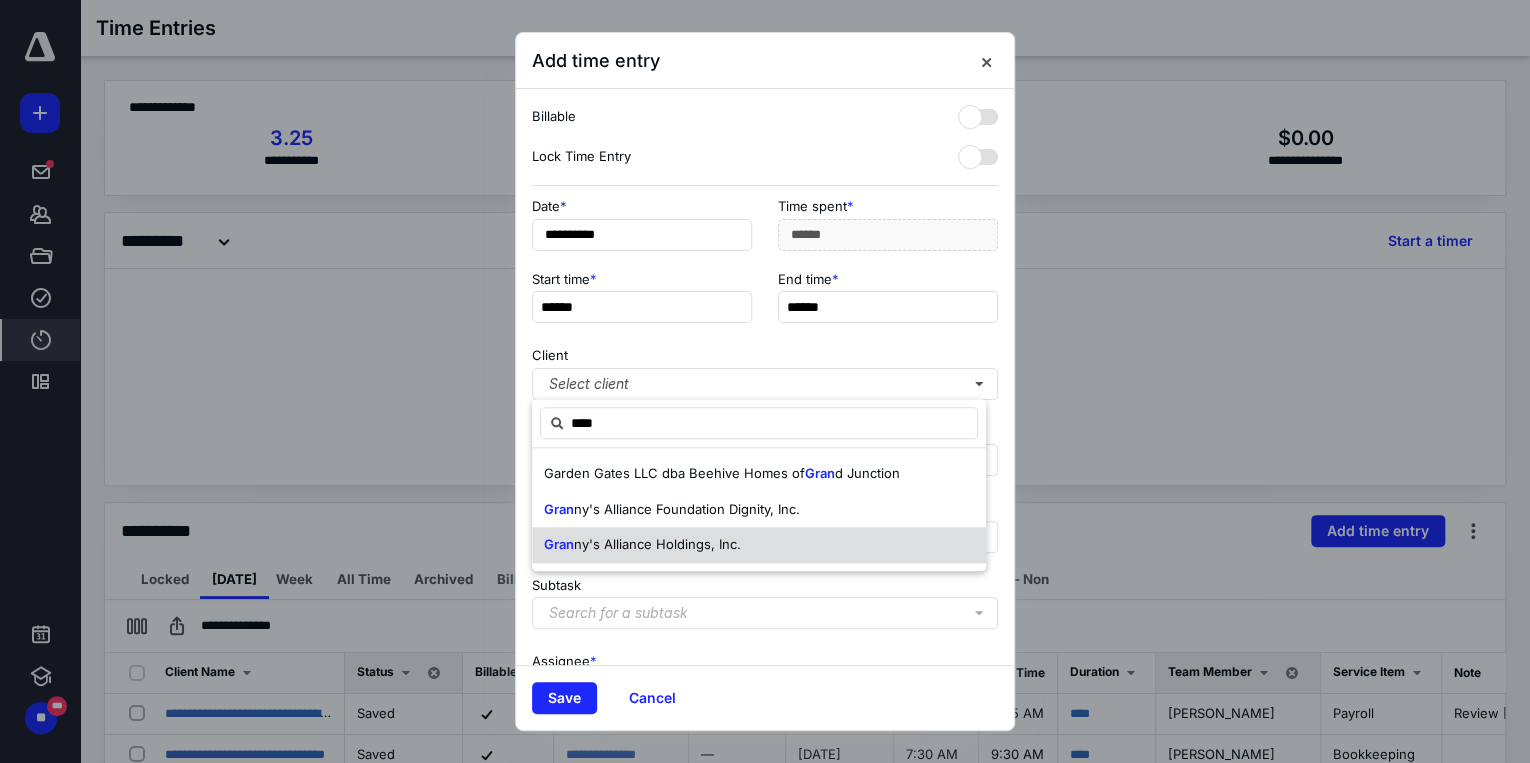 click on "ny's Alliance Holdings, Inc." at bounding box center (657, 544) 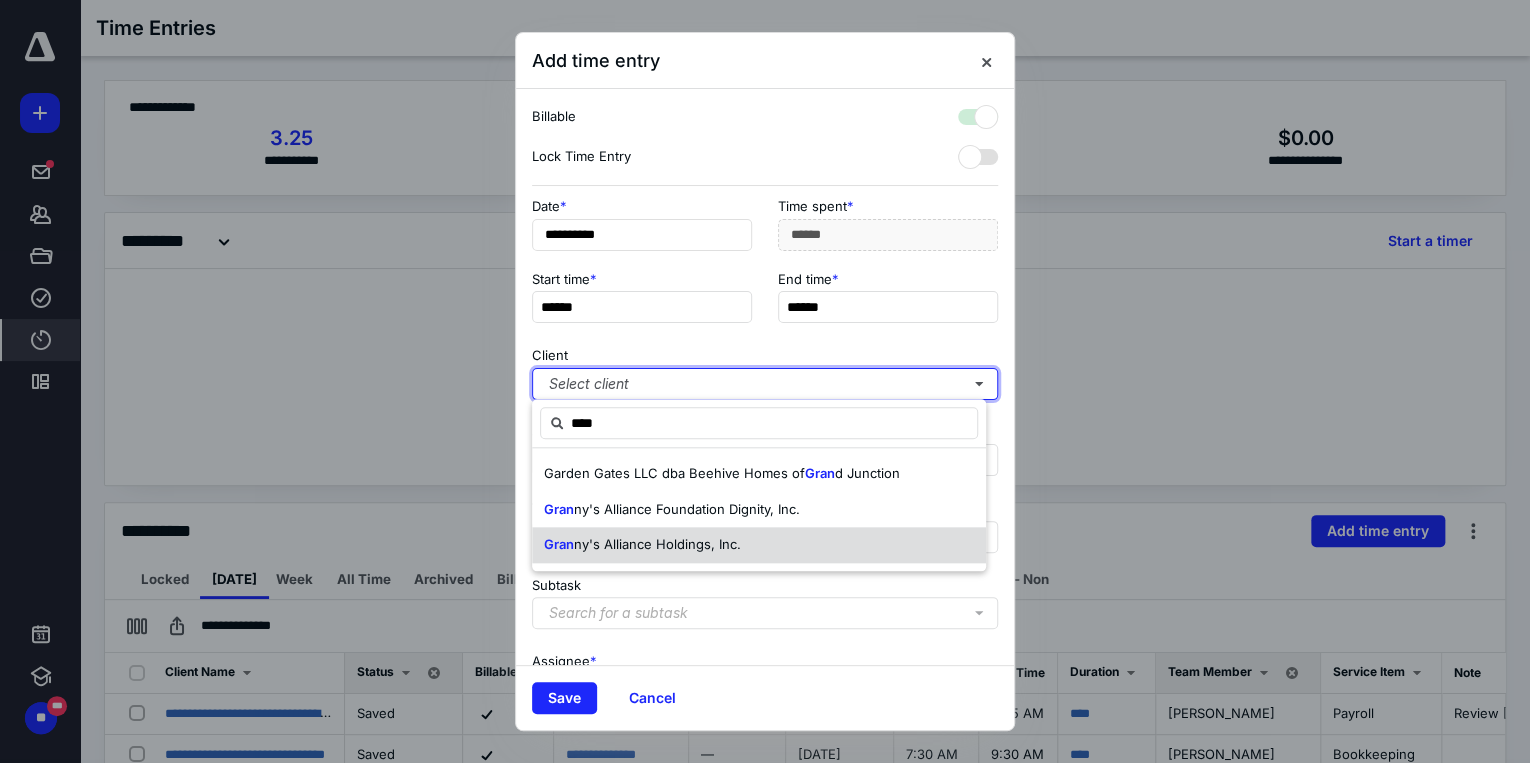 checkbox on "true" 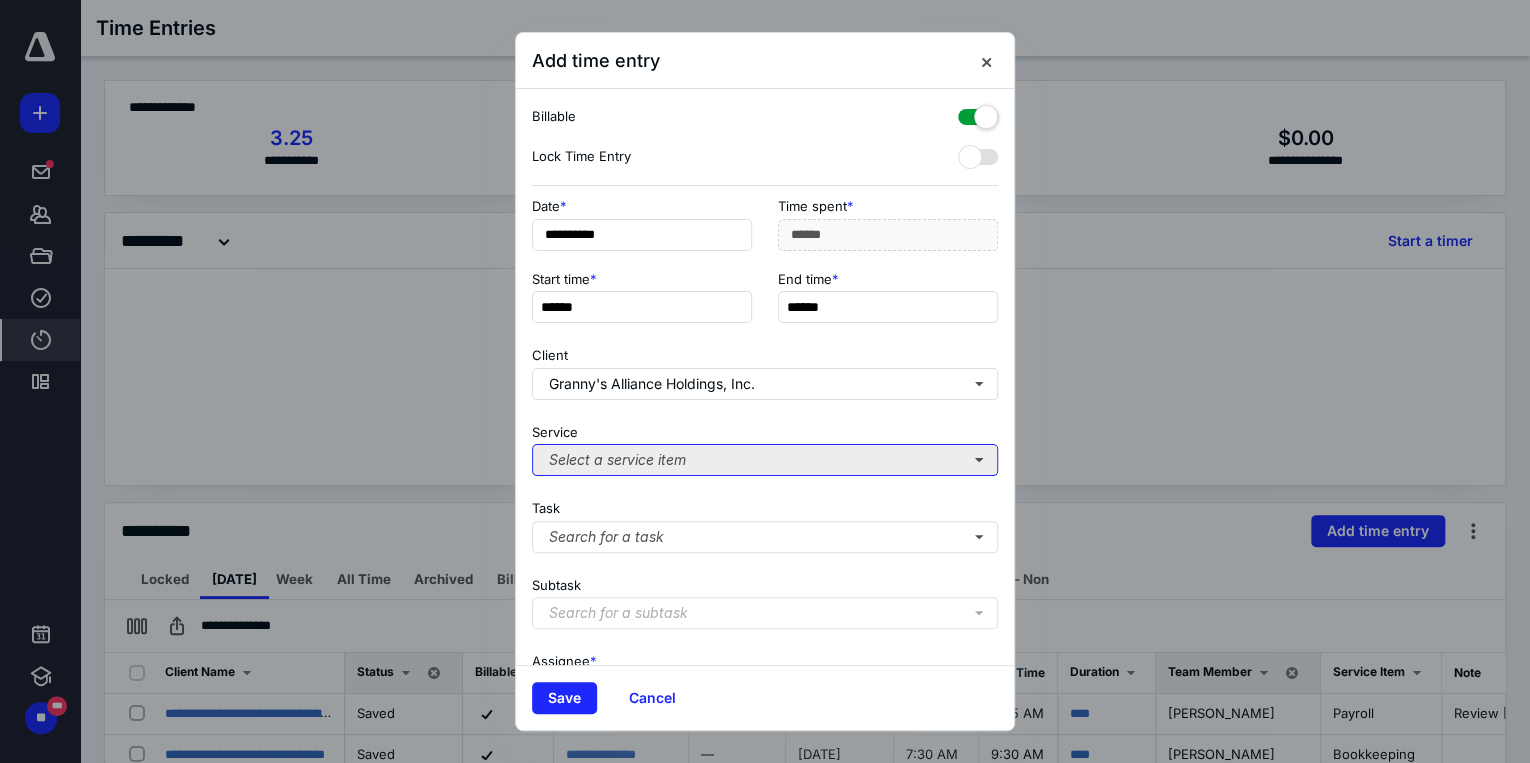 click on "Select a service item" at bounding box center [765, 460] 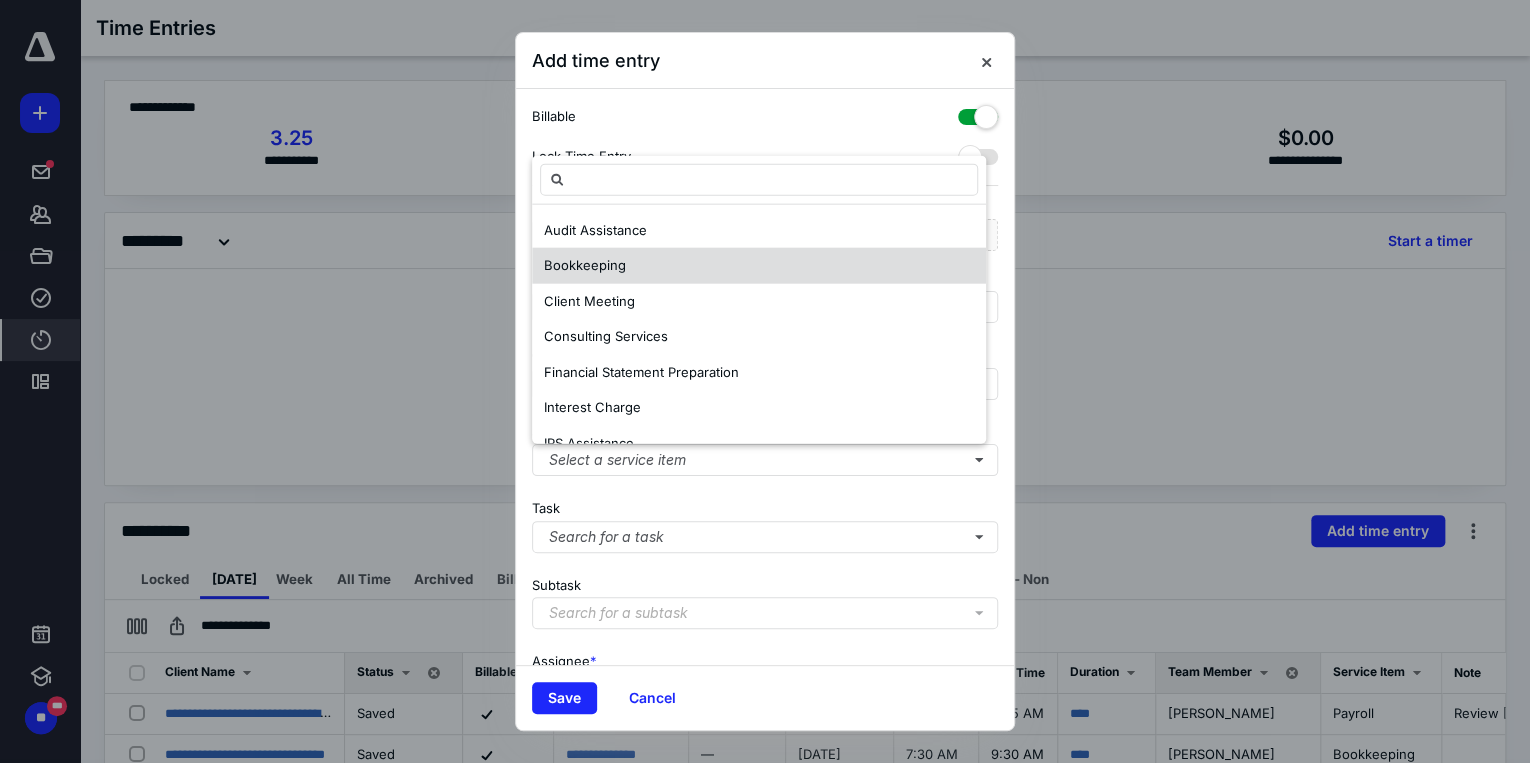 click on "Bookkeeping" at bounding box center (585, 265) 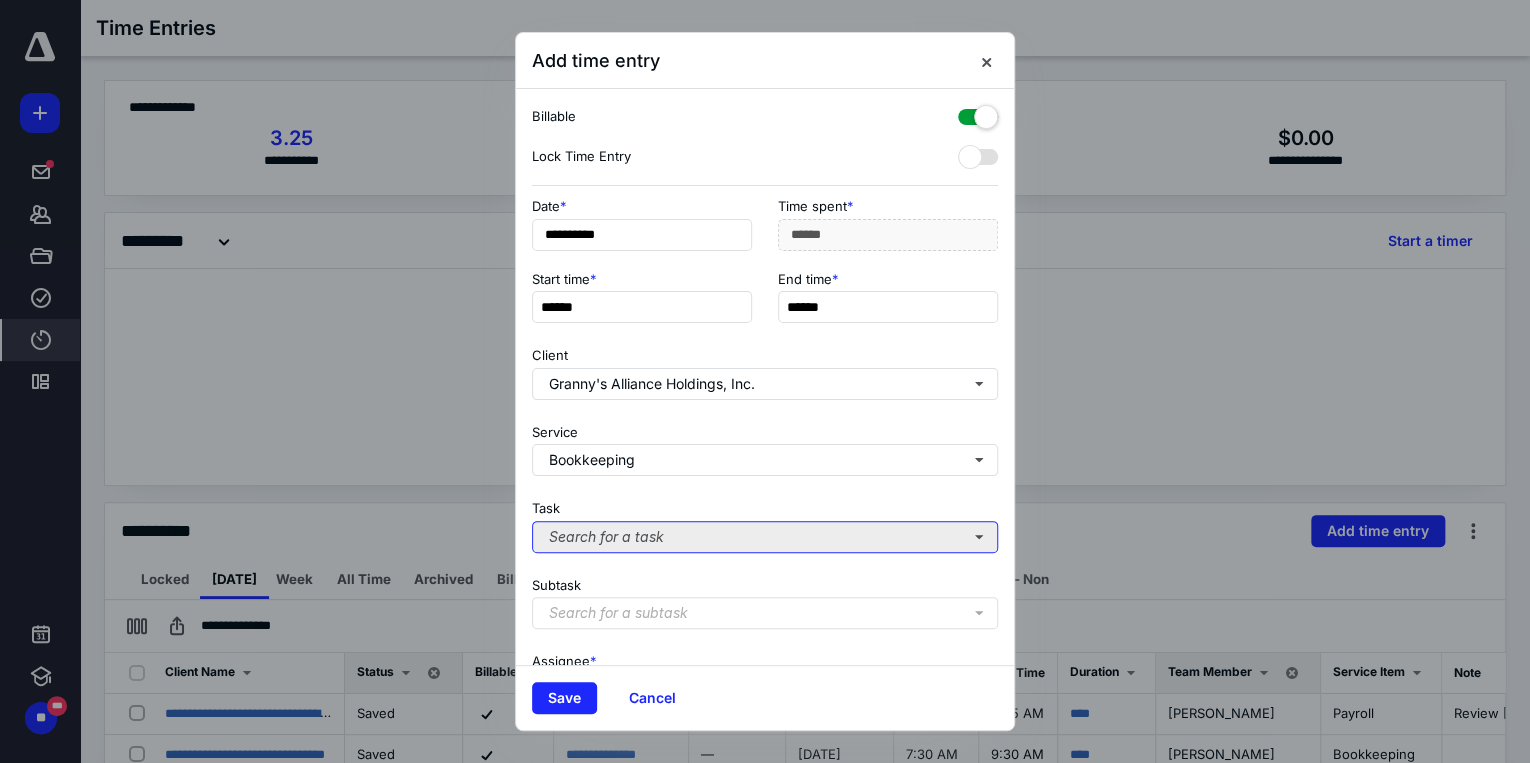 click on "Search for a task" at bounding box center (765, 537) 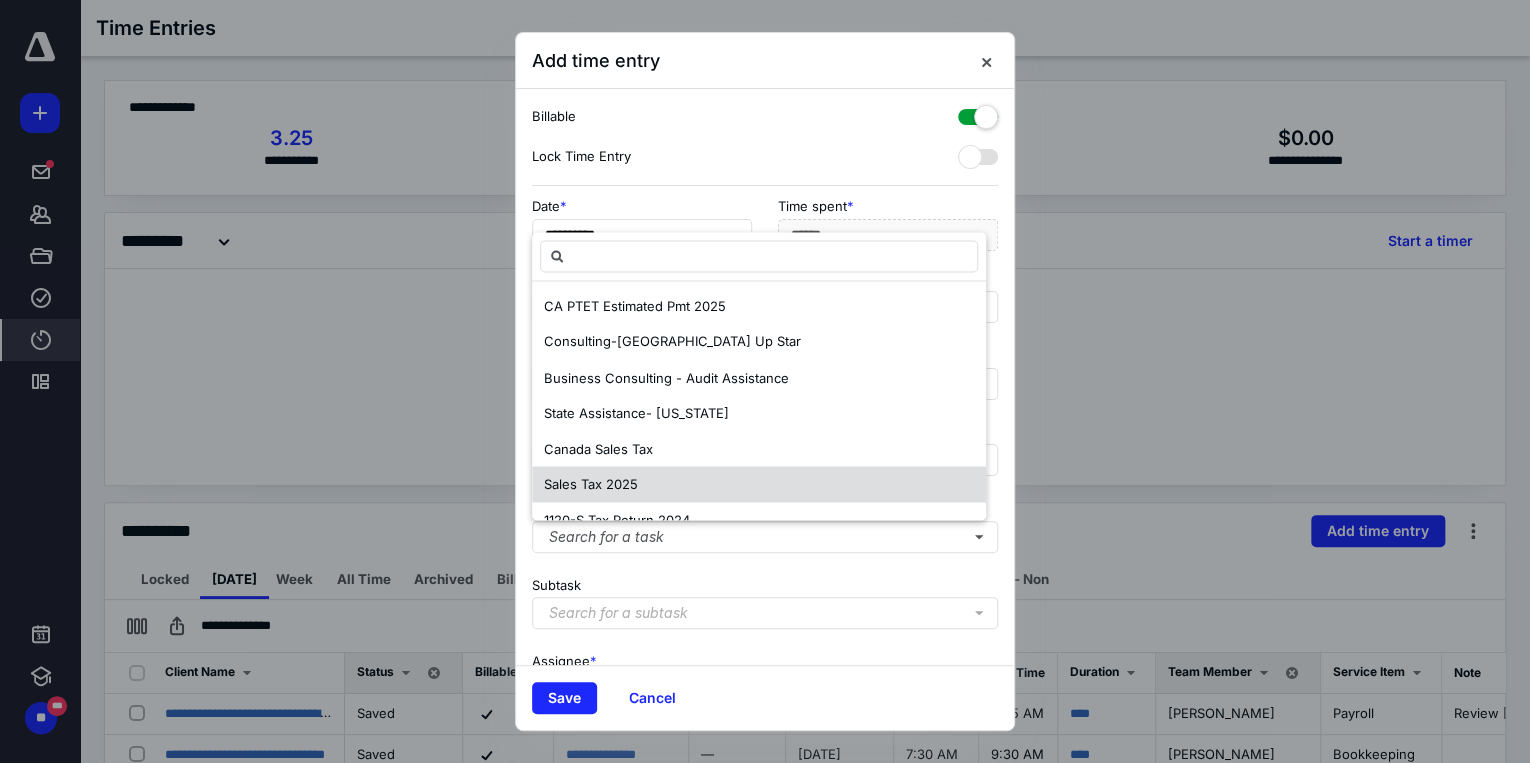 click on "Sales Tax 2025" at bounding box center (591, 485) 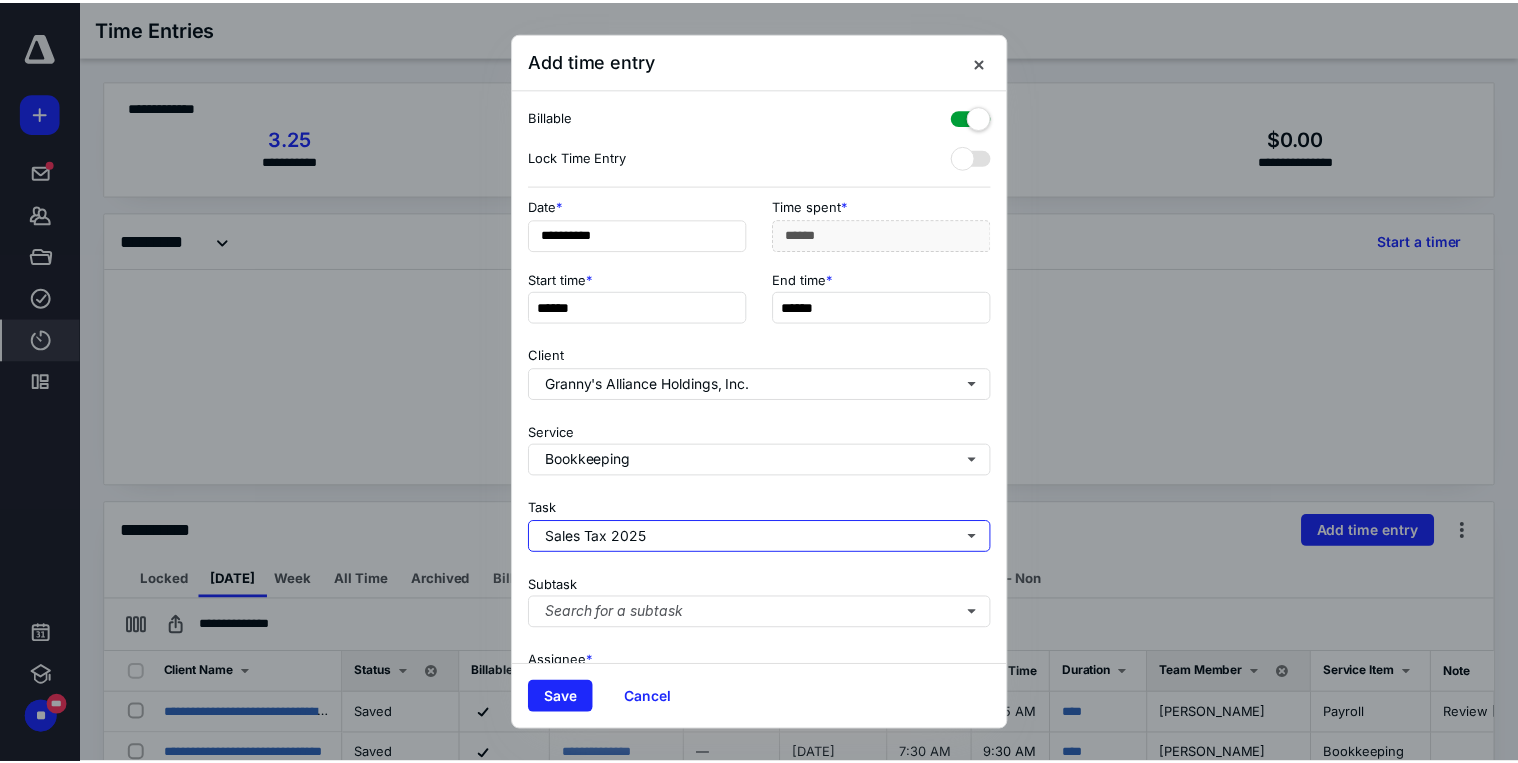 scroll, scrollTop: 195, scrollLeft: 0, axis: vertical 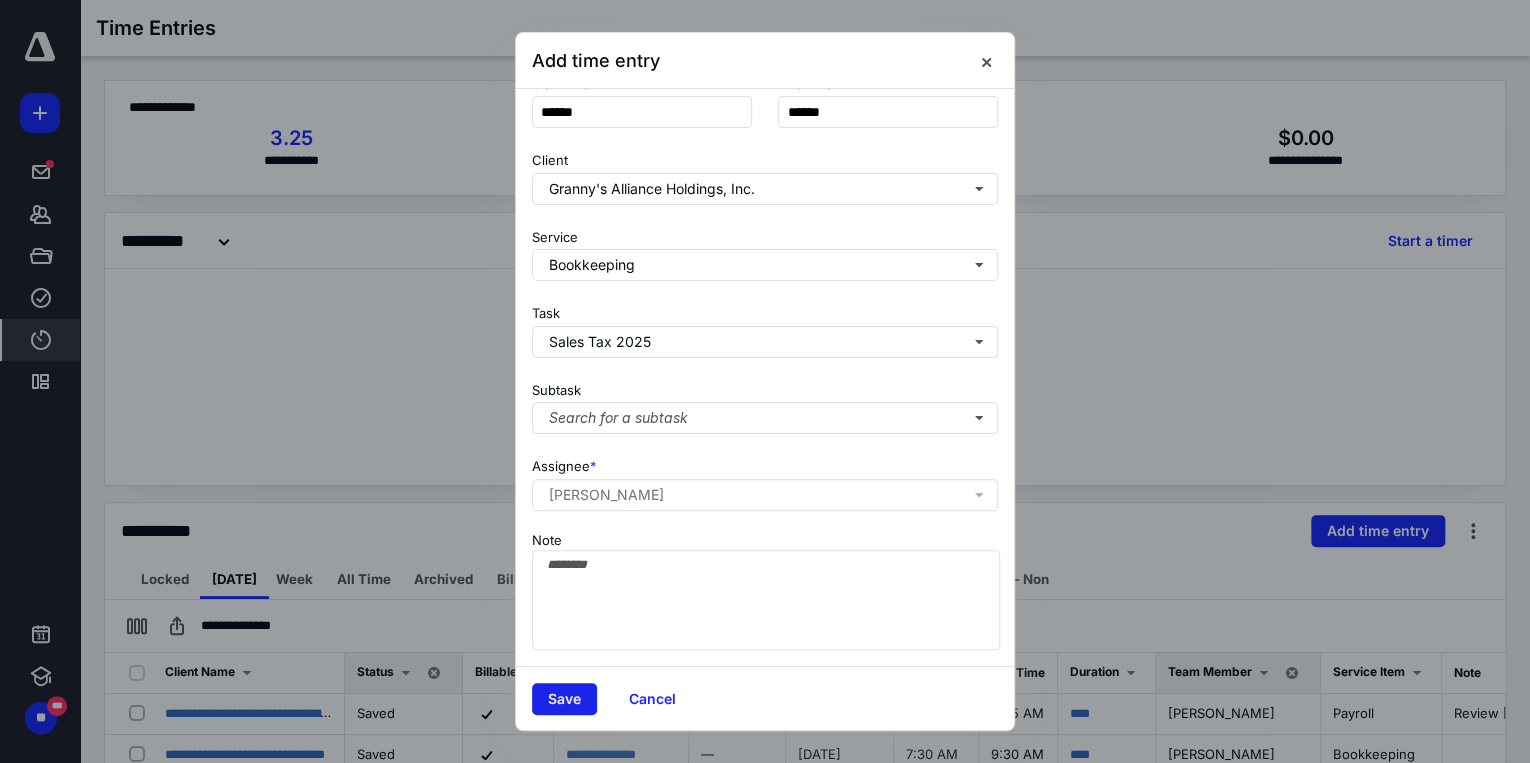 click on "Save" at bounding box center [564, 699] 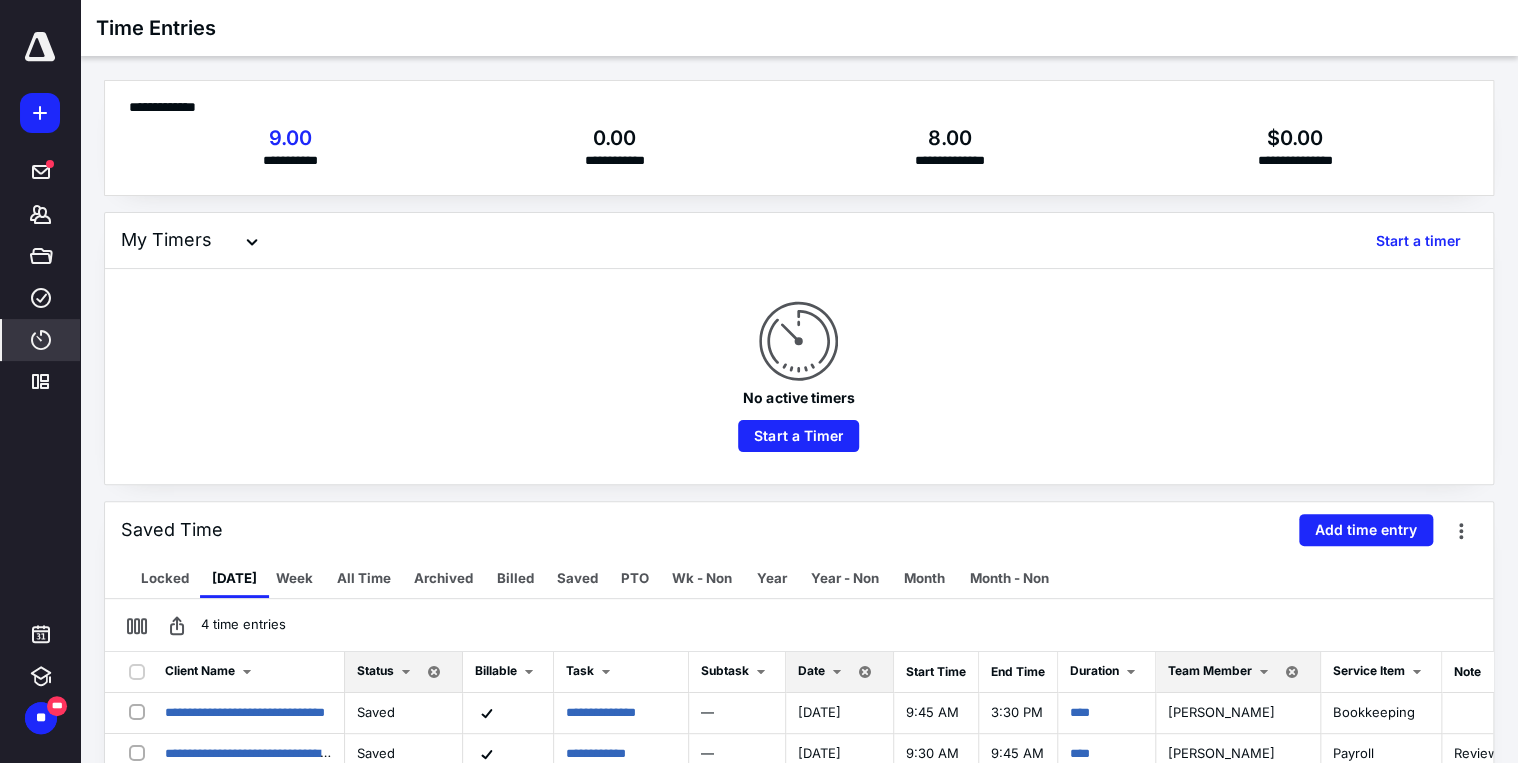 drag, startPoint x: 300, startPoint y: 564, endPoint x: 466, endPoint y: 444, distance: 204.83163 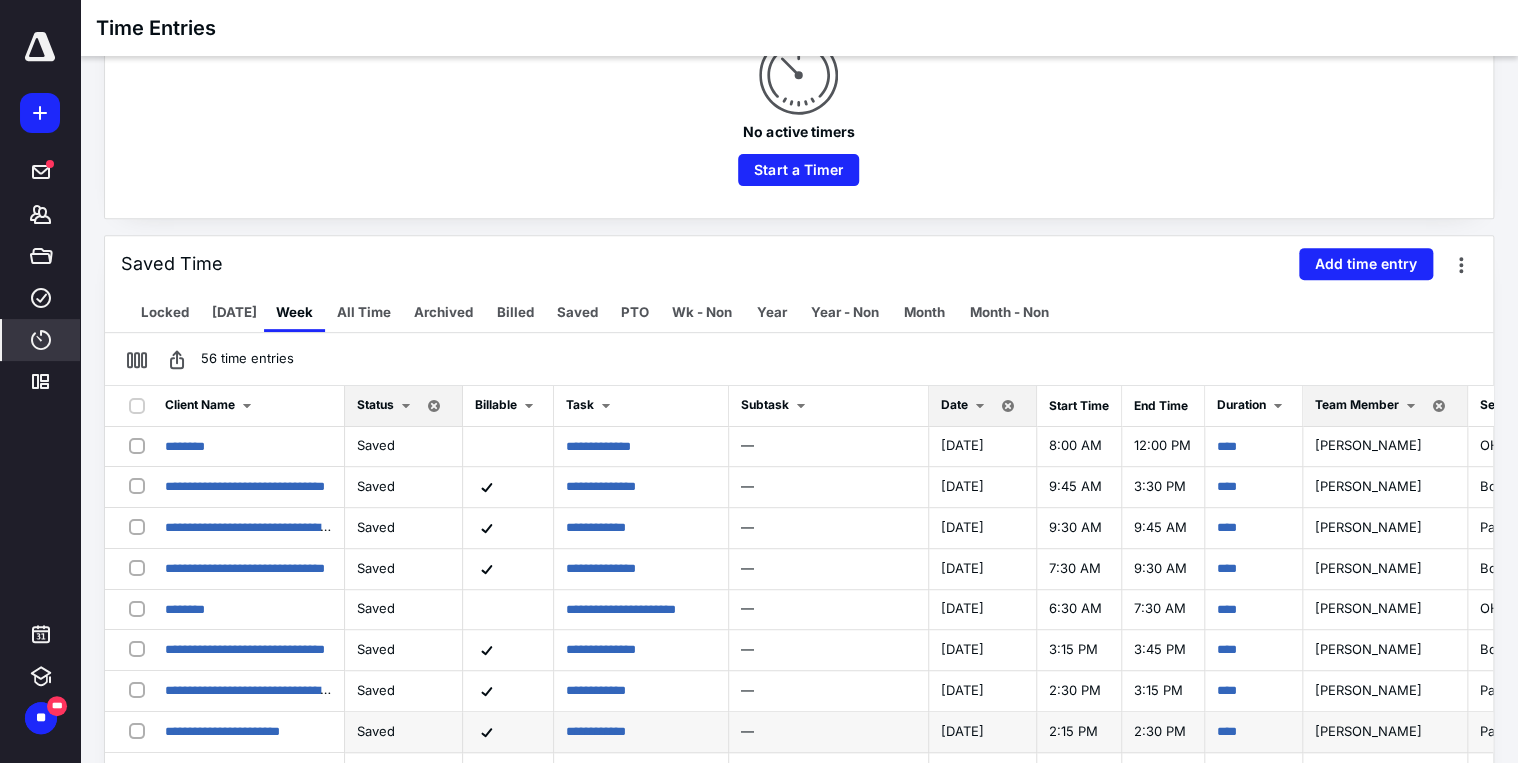 scroll, scrollTop: 0, scrollLeft: 0, axis: both 